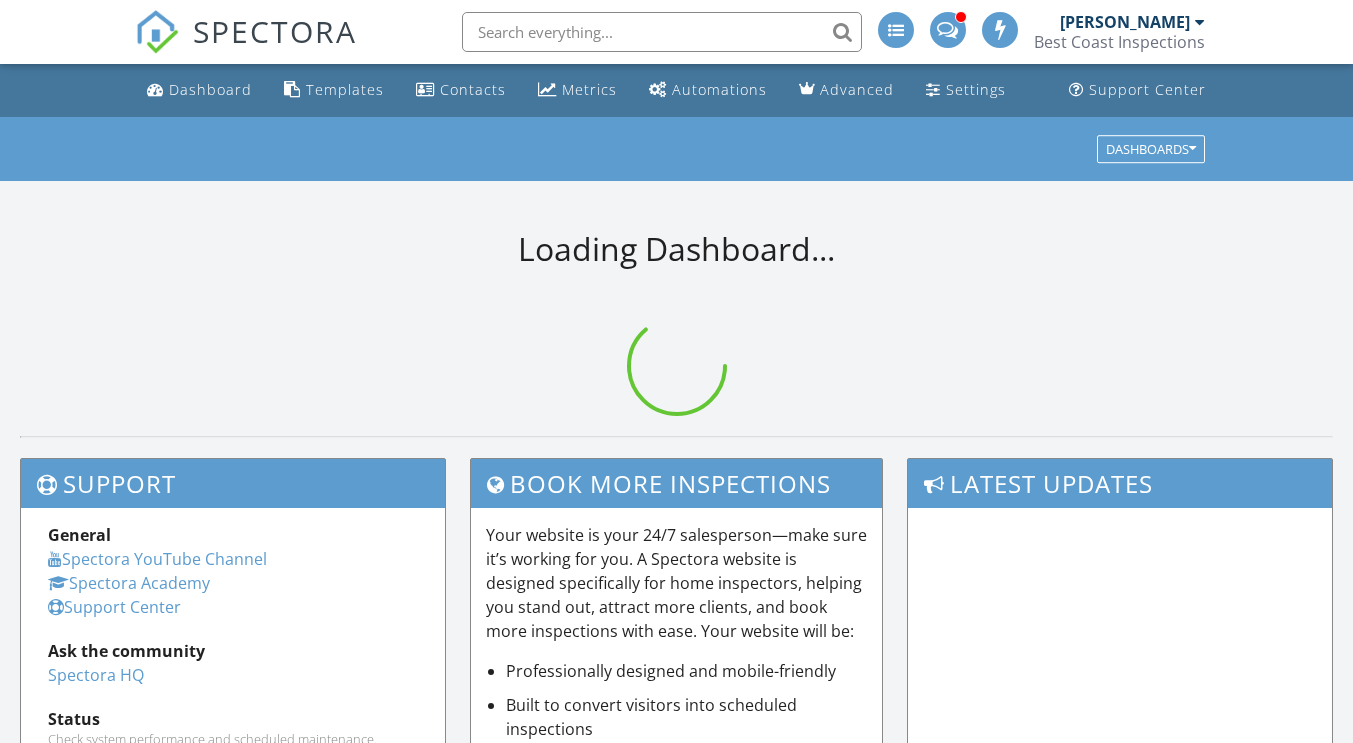 scroll, scrollTop: 0, scrollLeft: 0, axis: both 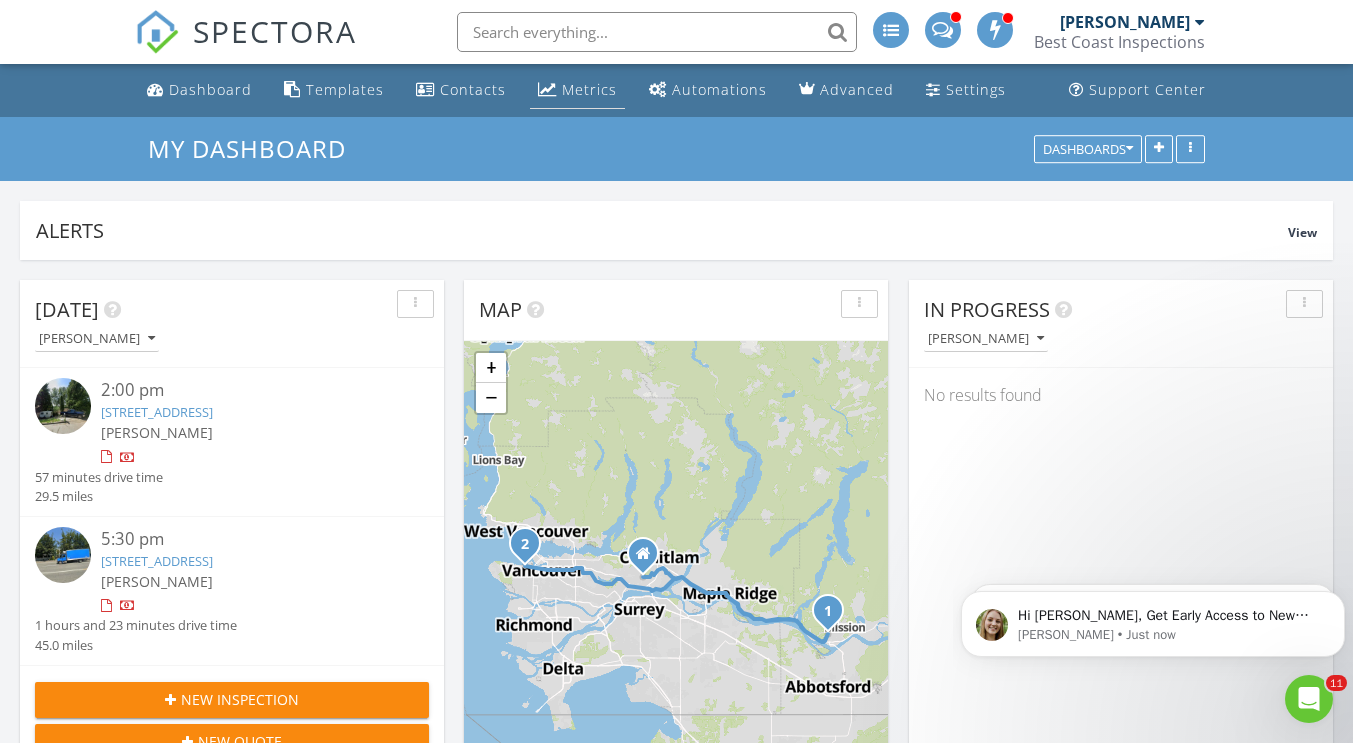 click on "Metrics" at bounding box center (589, 89) 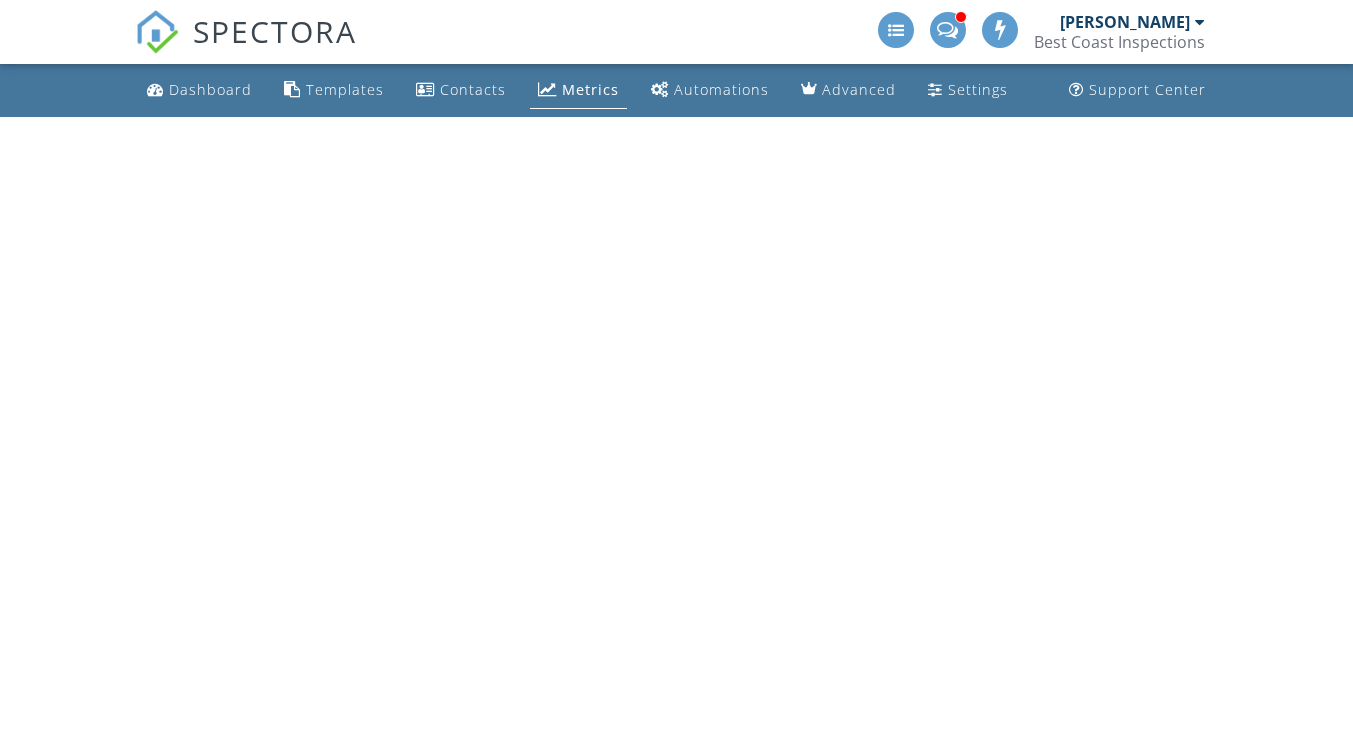 scroll, scrollTop: 0, scrollLeft: 0, axis: both 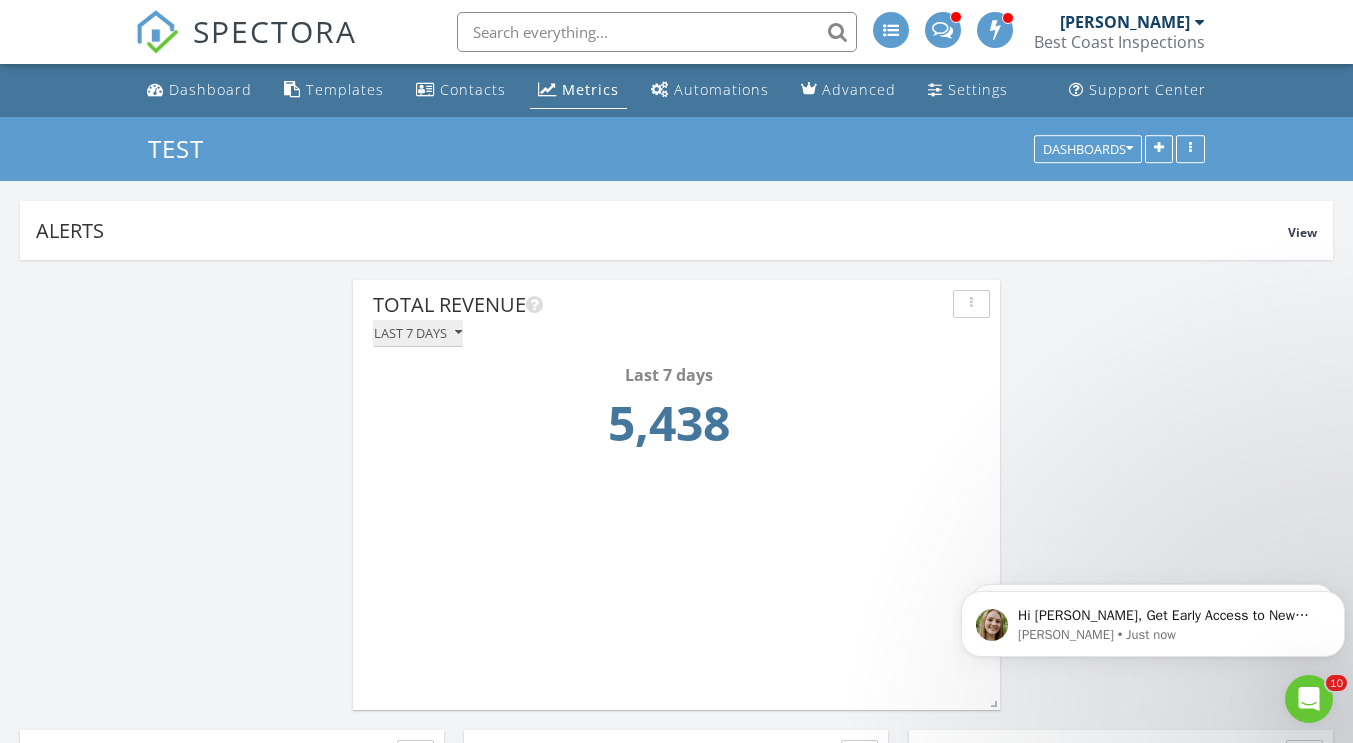 click at bounding box center [458, 333] 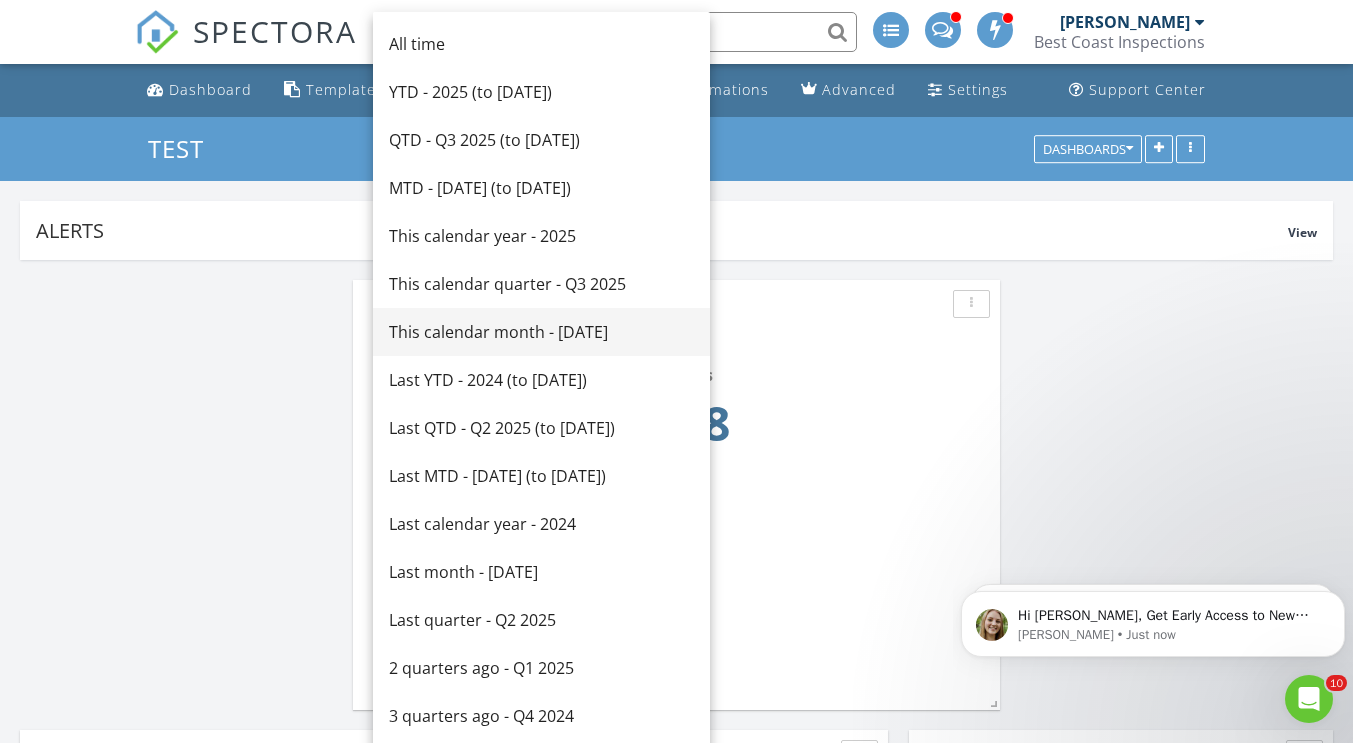 click on "This calendar month - July 2025" at bounding box center [541, 332] 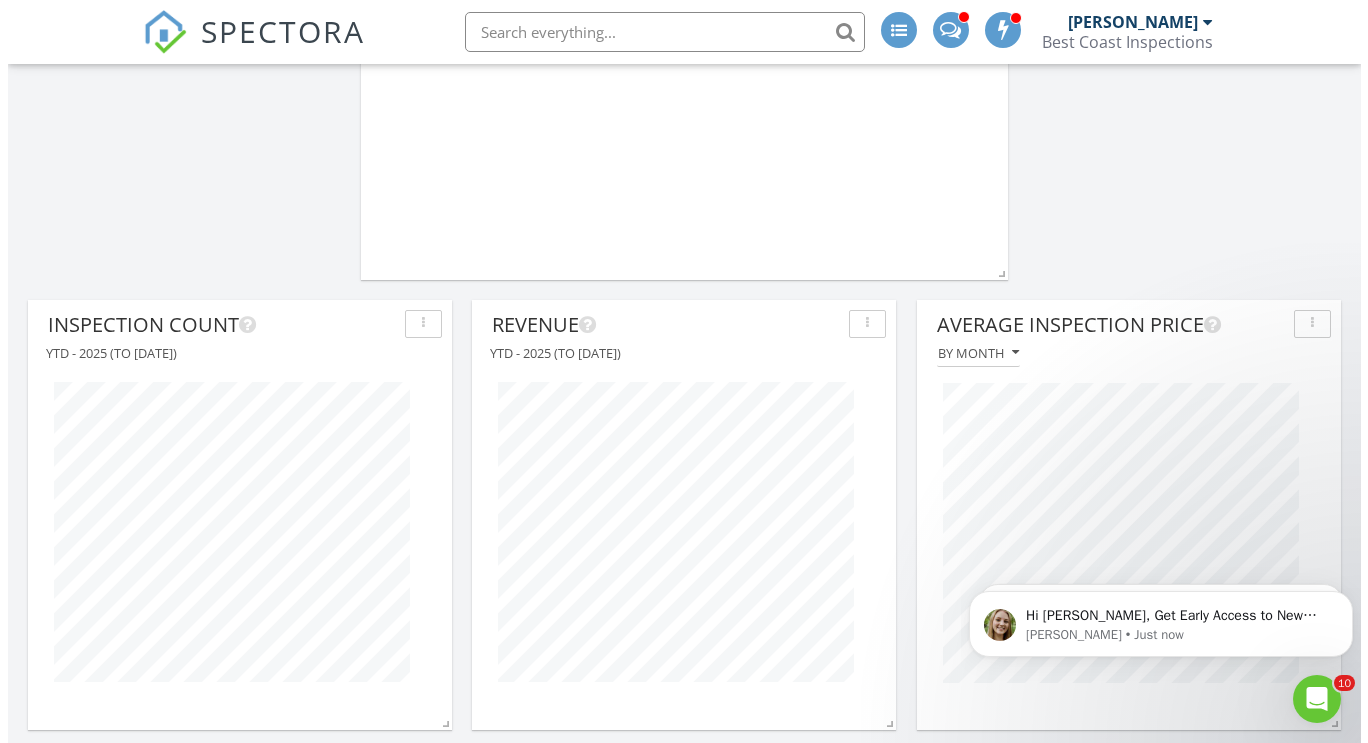 scroll, scrollTop: 437, scrollLeft: 0, axis: vertical 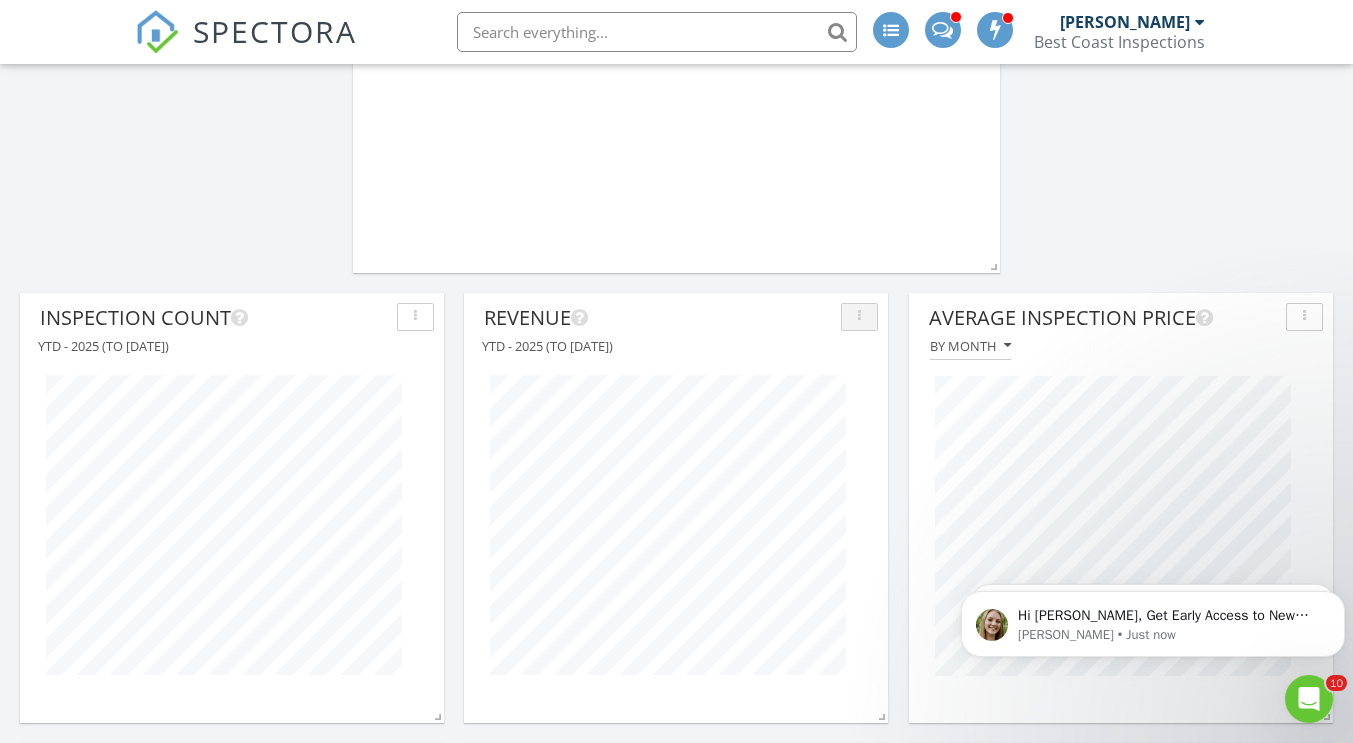 click at bounding box center [859, 317] 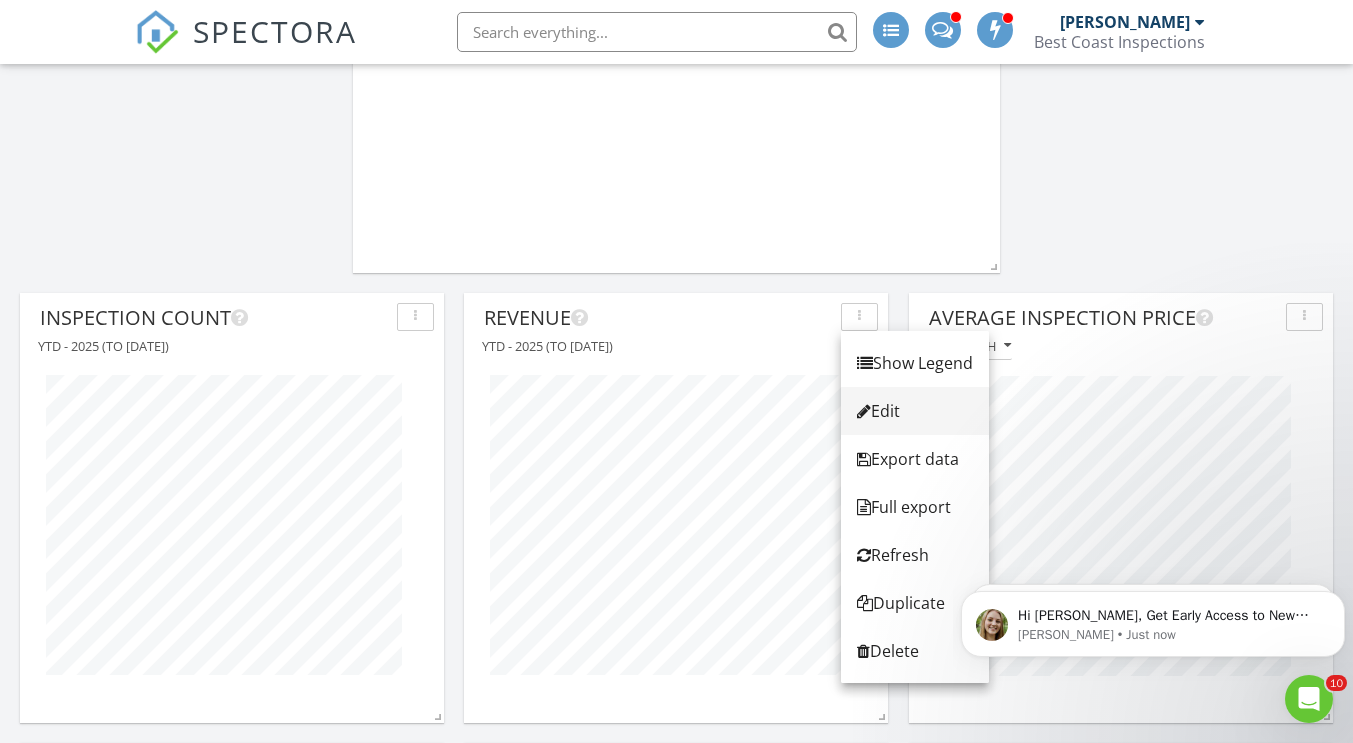 click on "Edit" at bounding box center [915, 411] 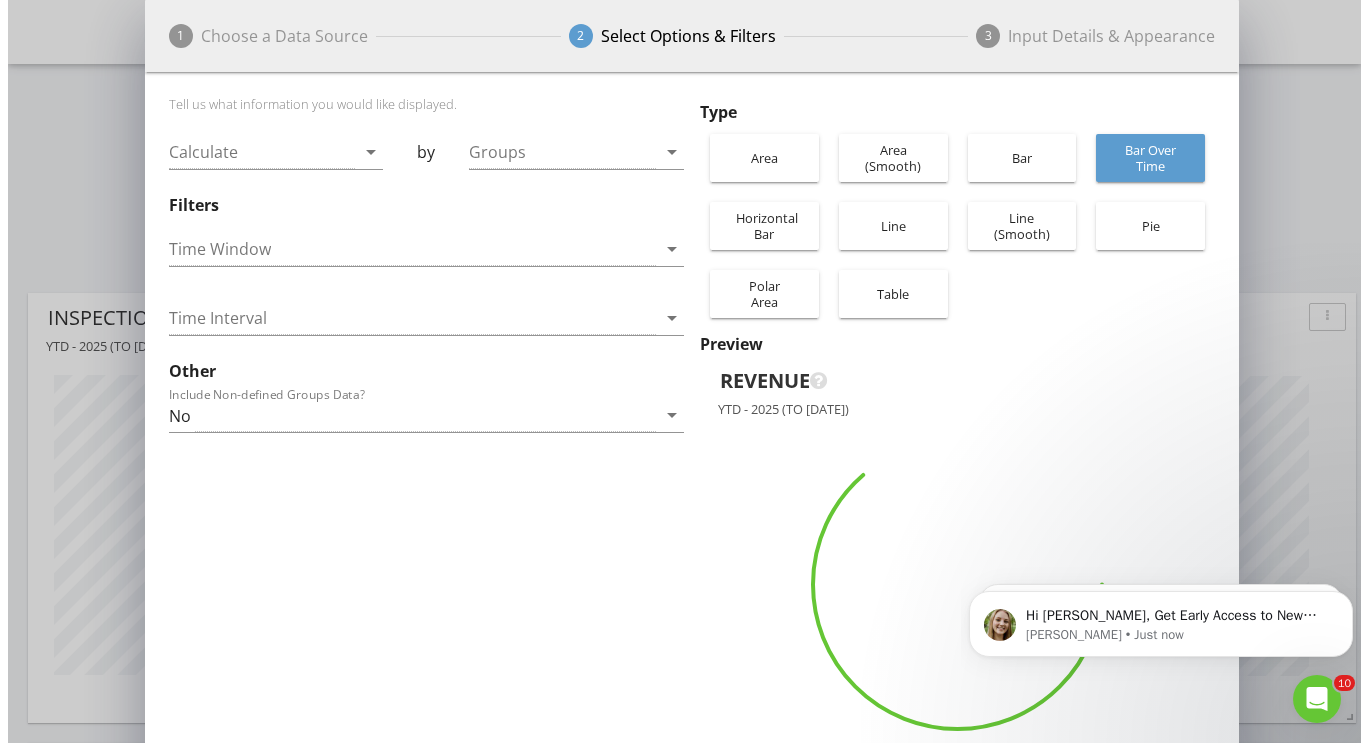 scroll, scrollTop: 10, scrollLeft: 10, axis: both 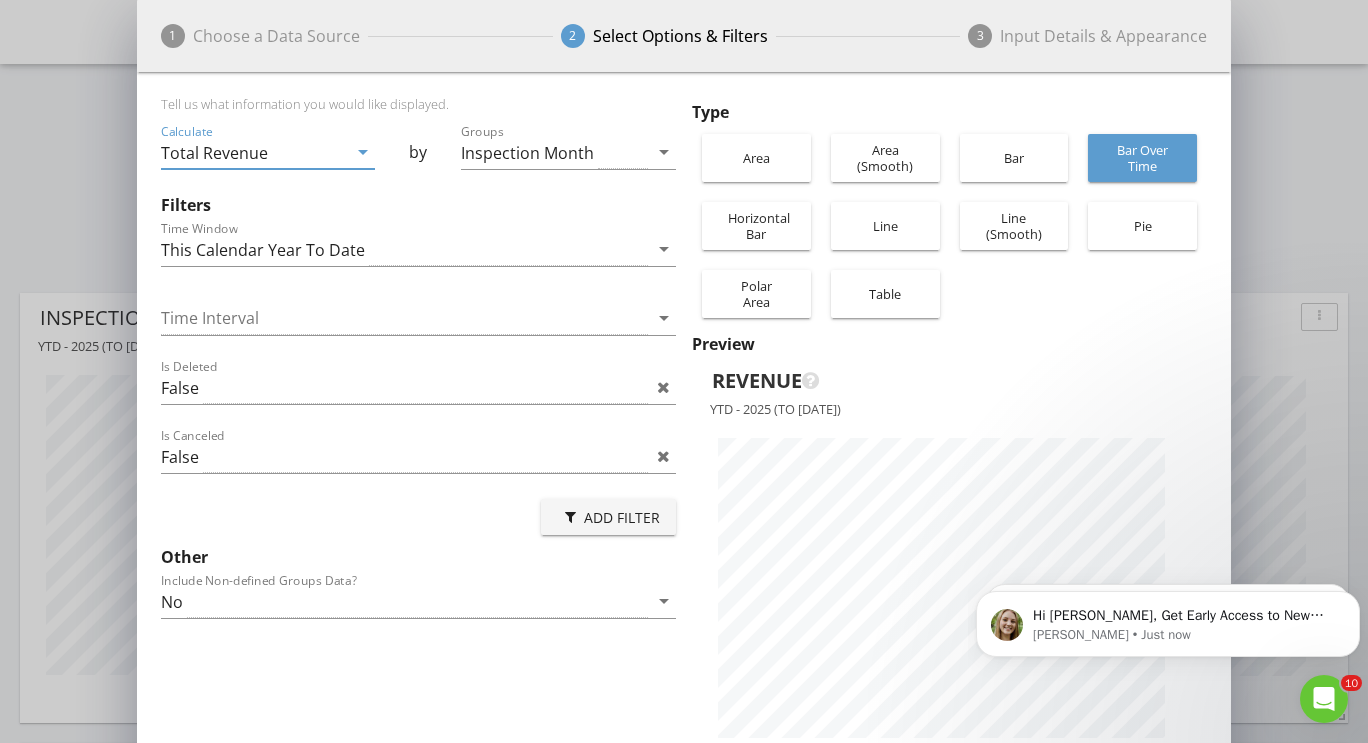 click on "arrow_drop_down" at bounding box center [363, 152] 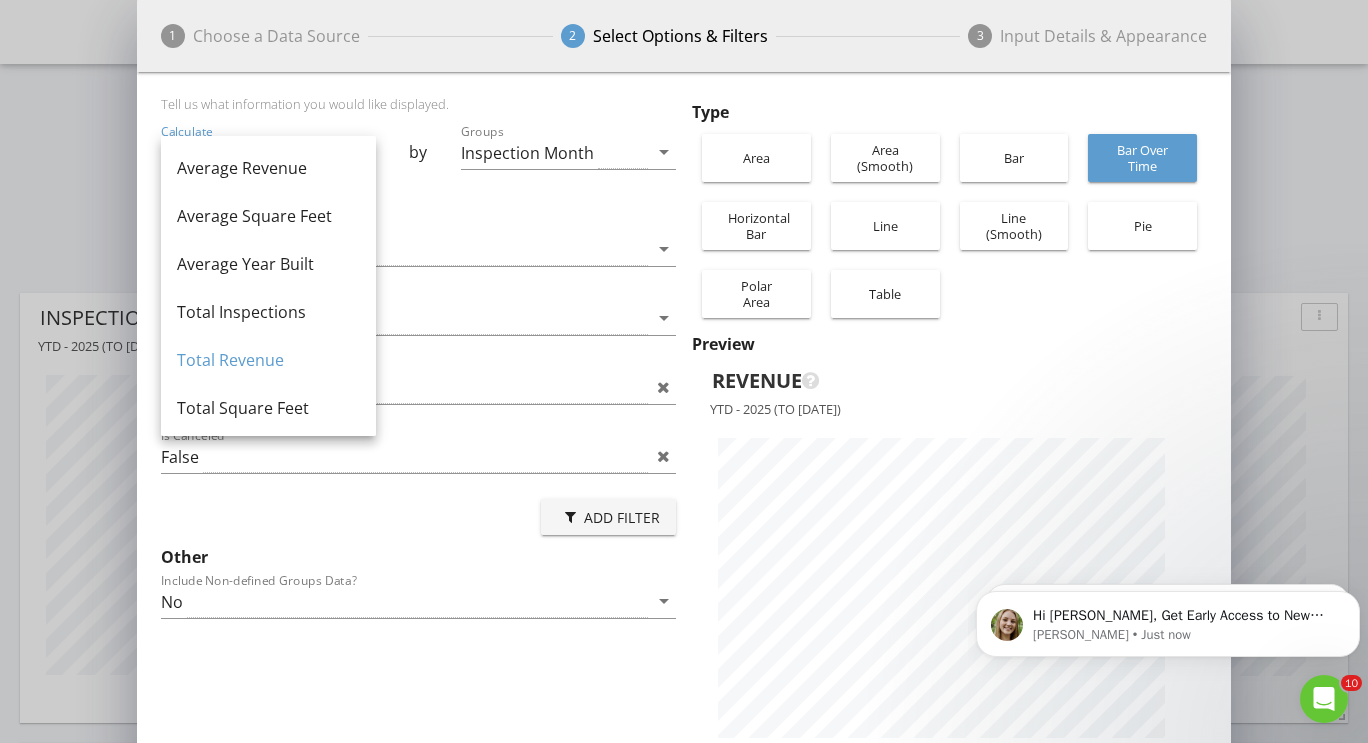 click on "Filters" at bounding box center (418, 205) 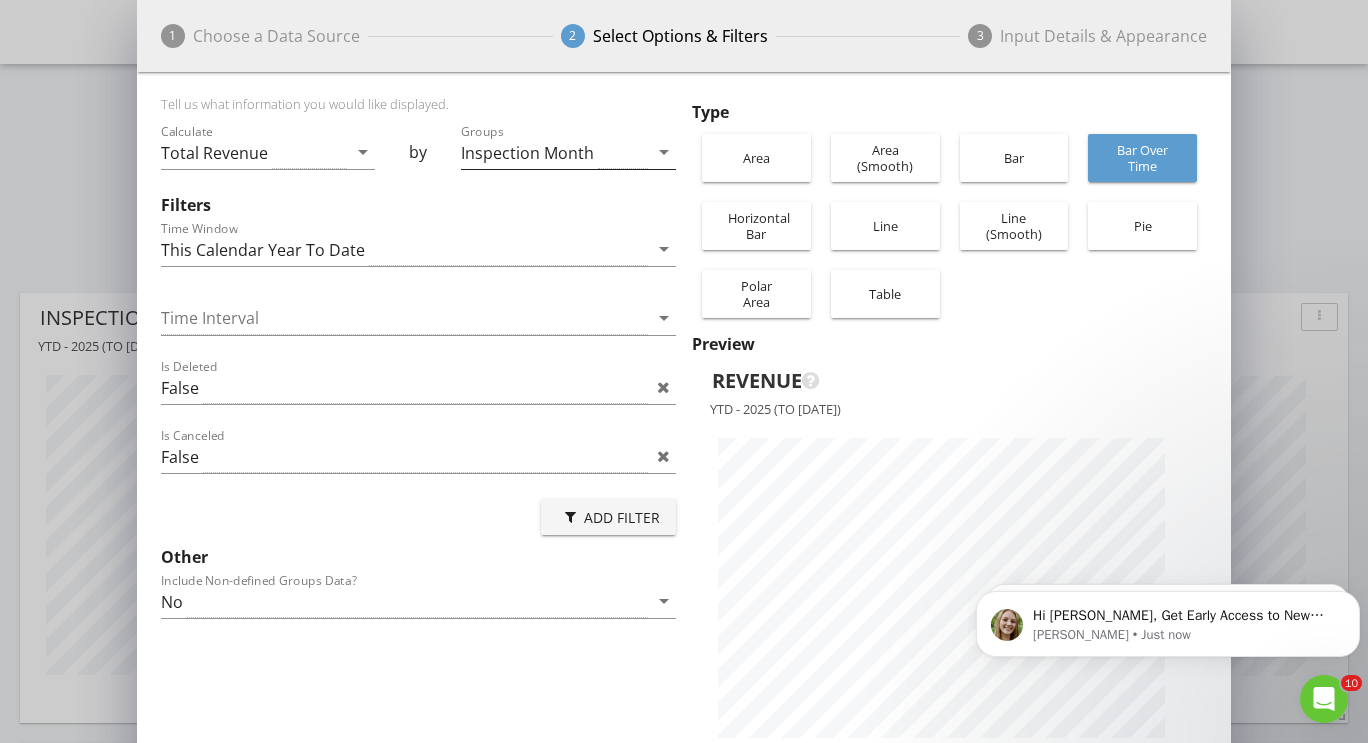 click on "arrow_drop_down" at bounding box center (664, 152) 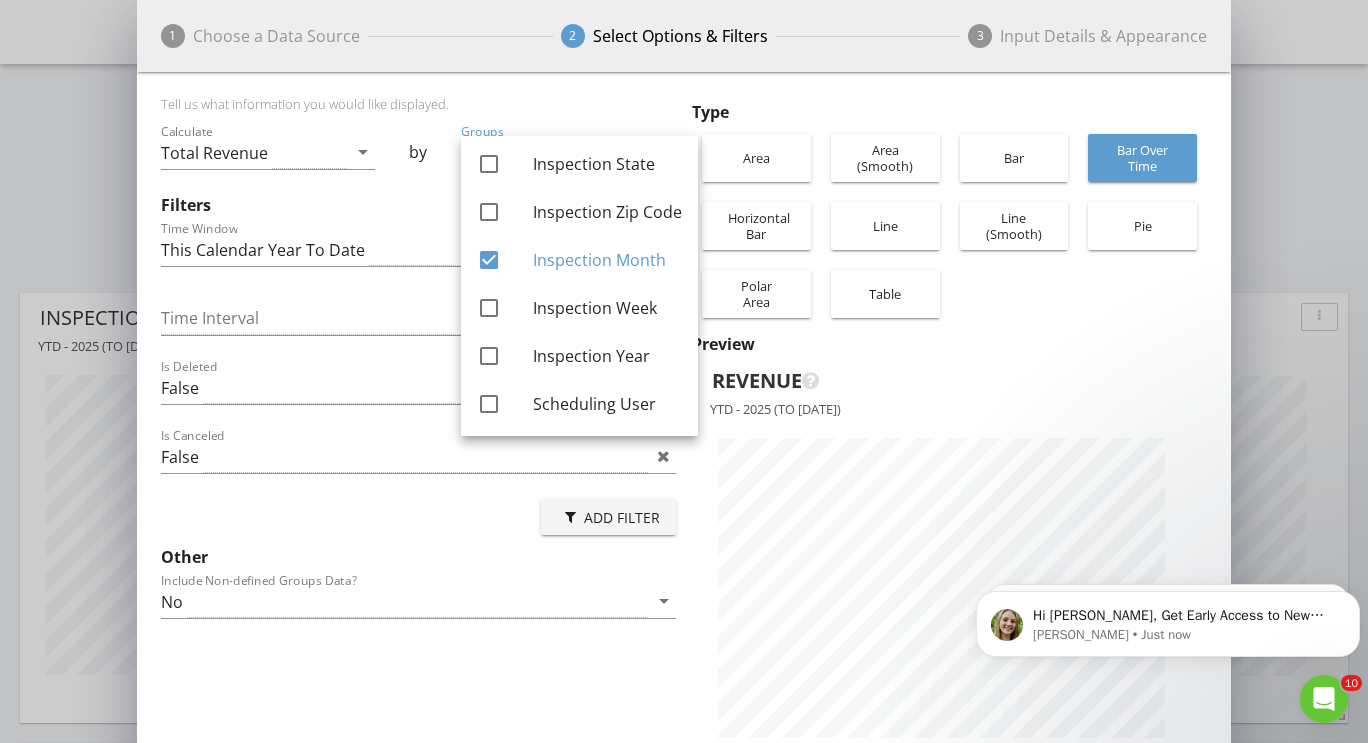 scroll, scrollTop: 0, scrollLeft: 0, axis: both 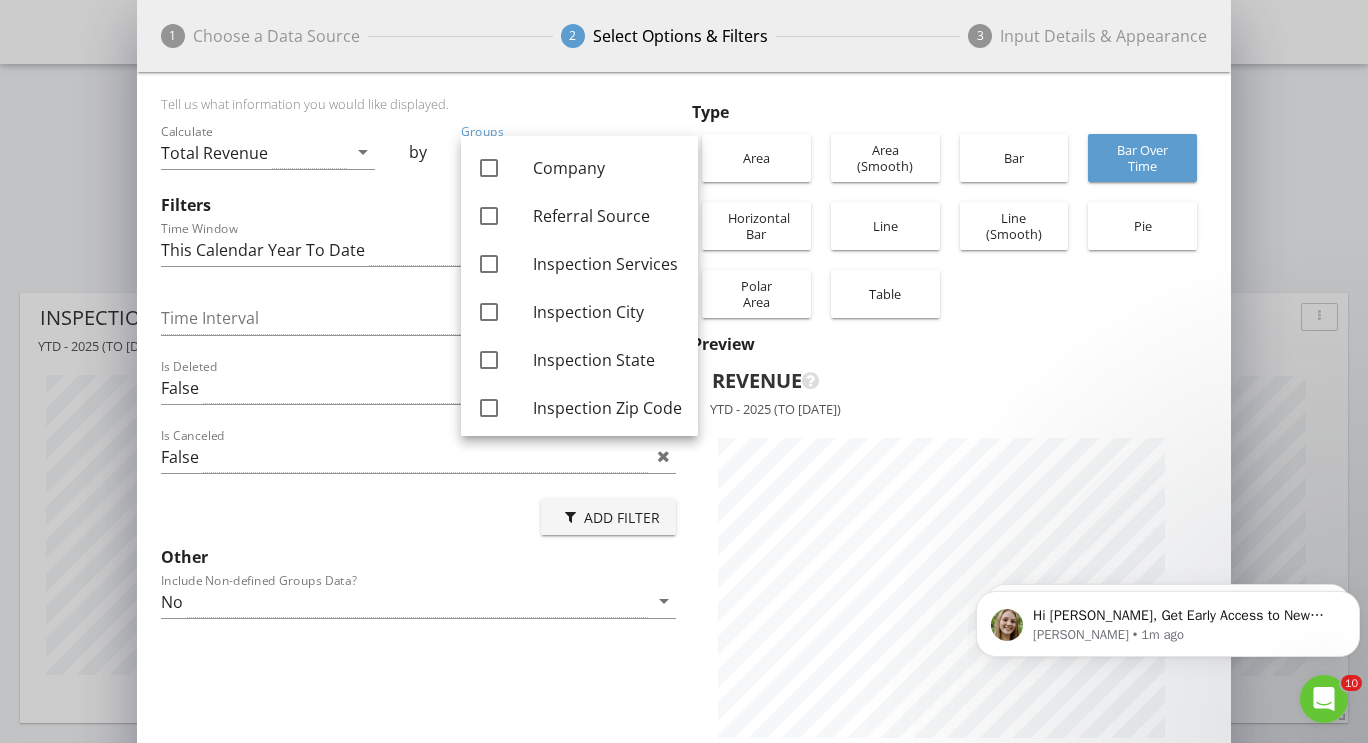 click on "Tell us what information you would like displayed.
Calculate Total Revenue arrow_drop_down
by
Groups Inspection Month arrow_drop_down    Filters    Time Window This Calendar Year To Date arrow_drop_down       Time Interval arrow_drop_down   Is Deleted False   Is Canceled False
Add Filter
Other        Include Non-defined Groups Data? No arrow_drop_down    Type
Area
Area (Smooth)
Bar
Bar Over Time
Horizontal Bar
Line
Line (Smooth)
Pie
Polar Area
Table
Preview
Revenue" at bounding box center (684, 426) 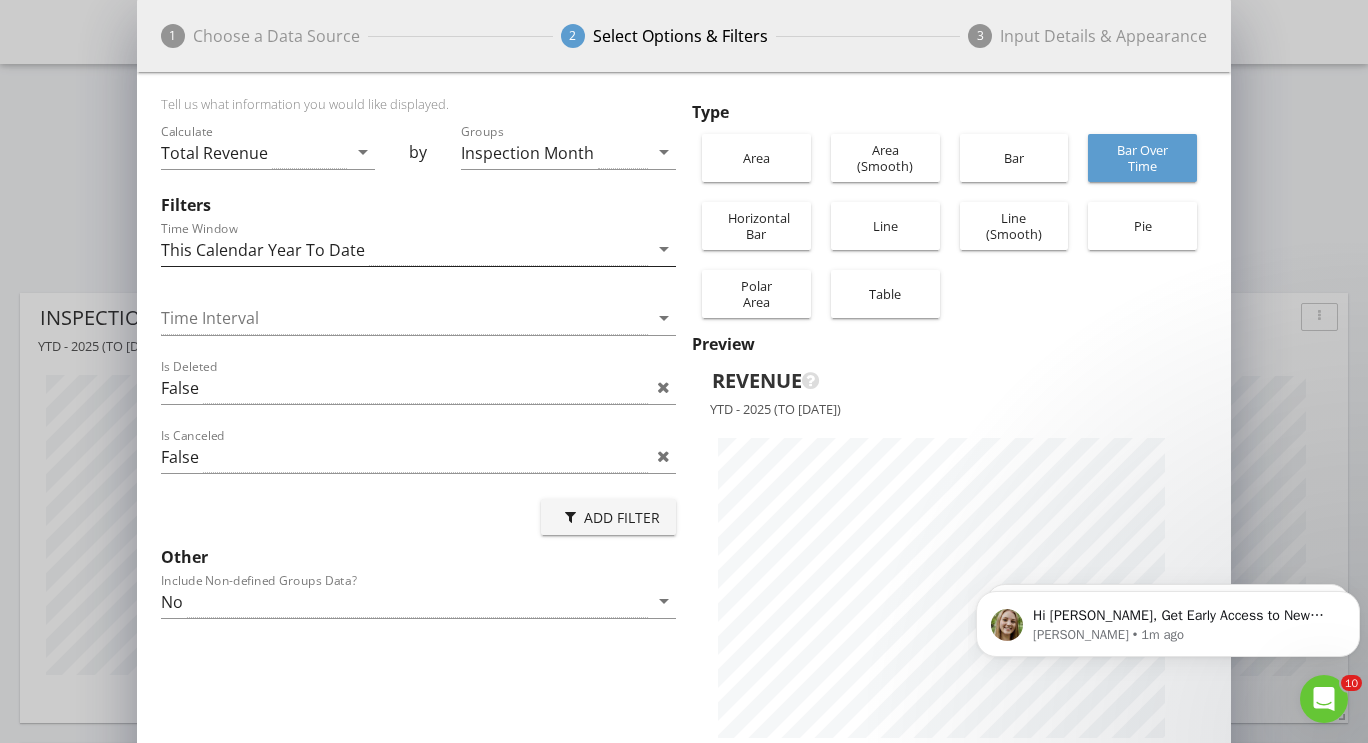 click on "arrow_drop_down" at bounding box center (664, 249) 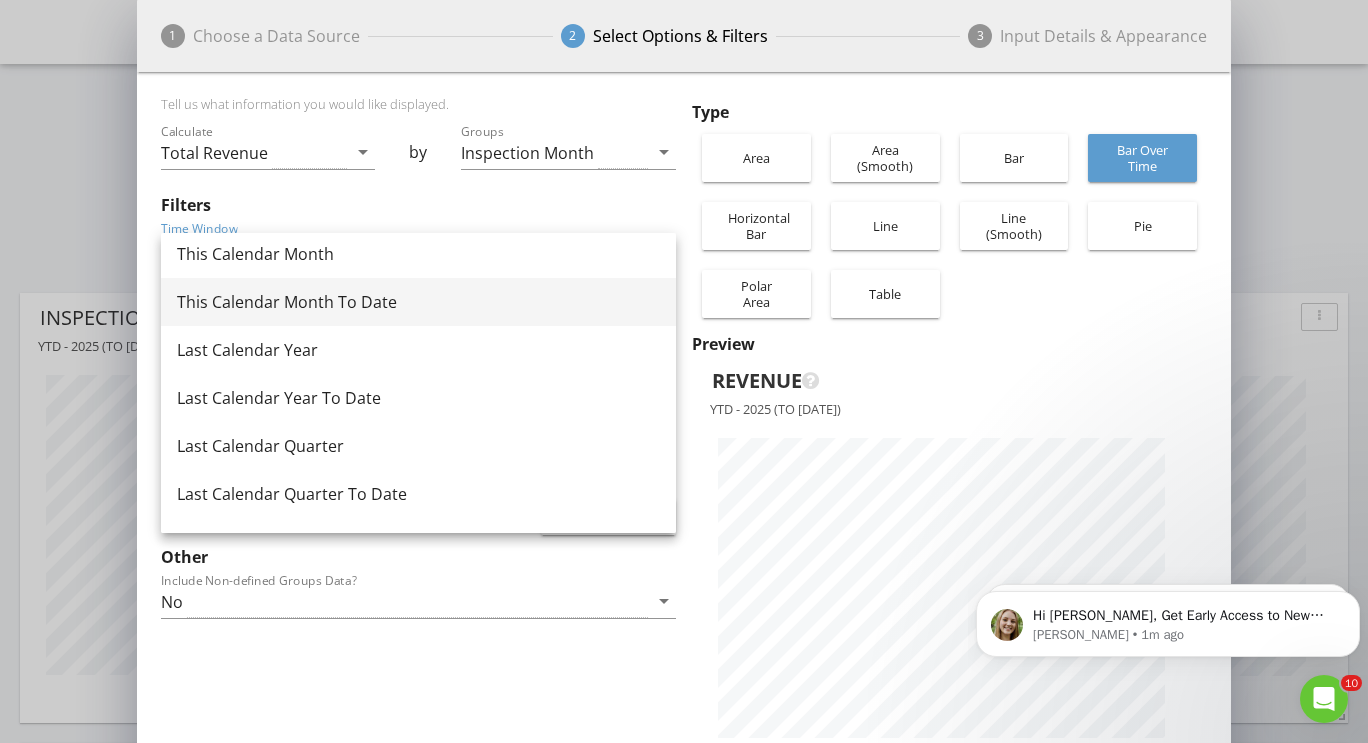 scroll, scrollTop: 256, scrollLeft: 0, axis: vertical 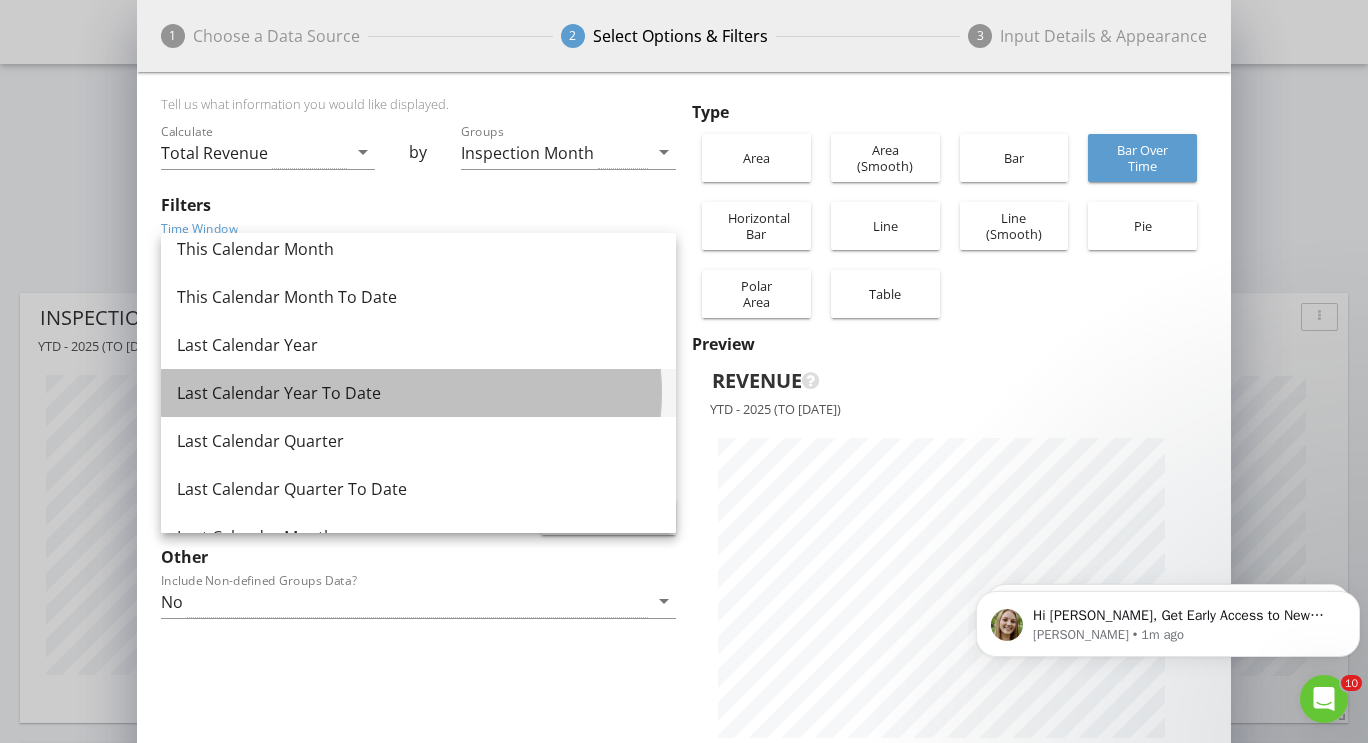 click on "Last Calendar Year To Date" at bounding box center (418, 393) 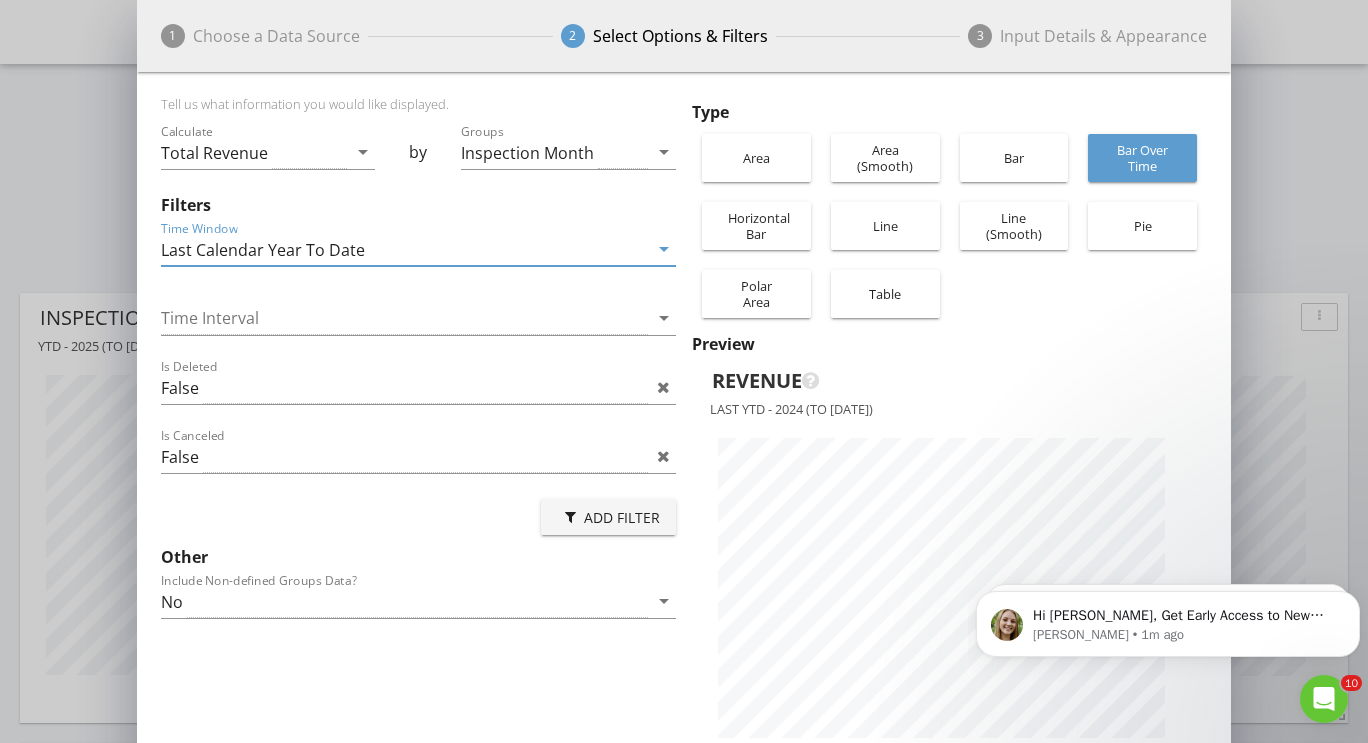 scroll, scrollTop: 999292, scrollLeft: 998905, axis: both 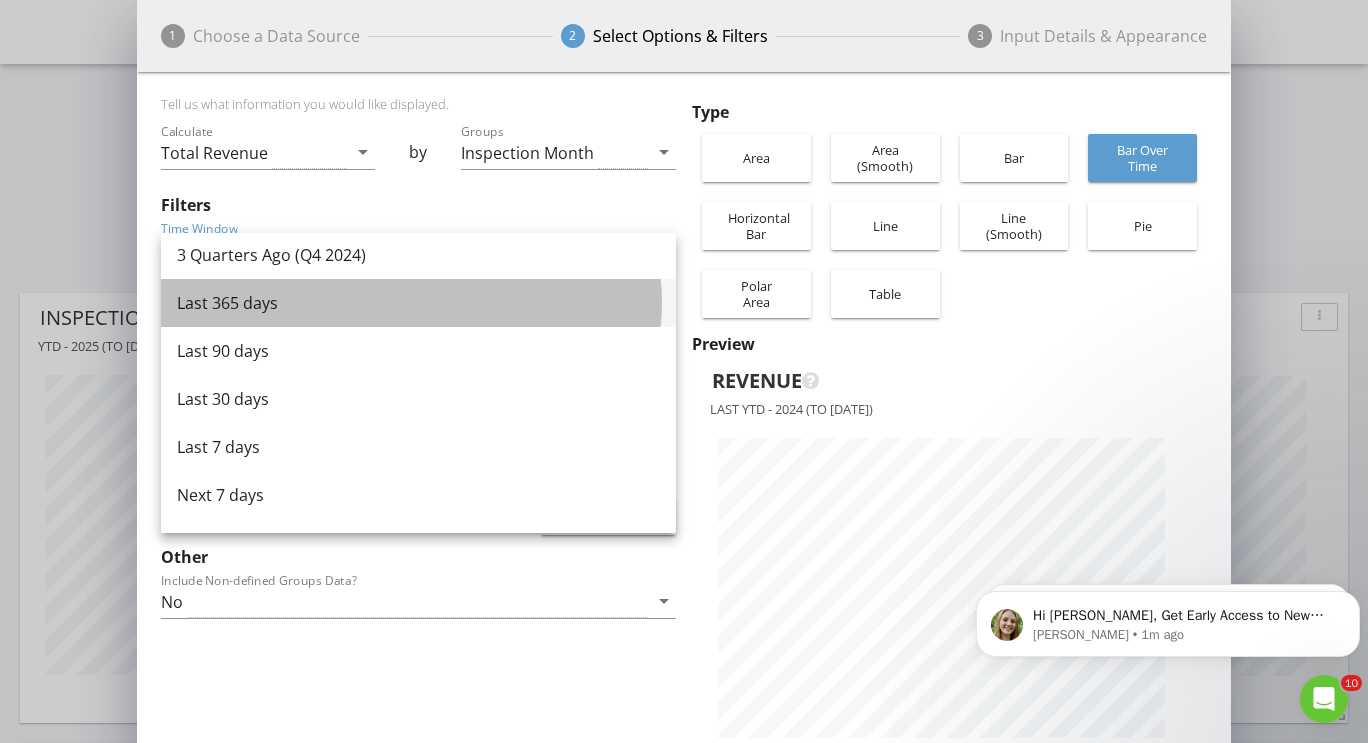 click on "Last 365 days" at bounding box center (418, 303) 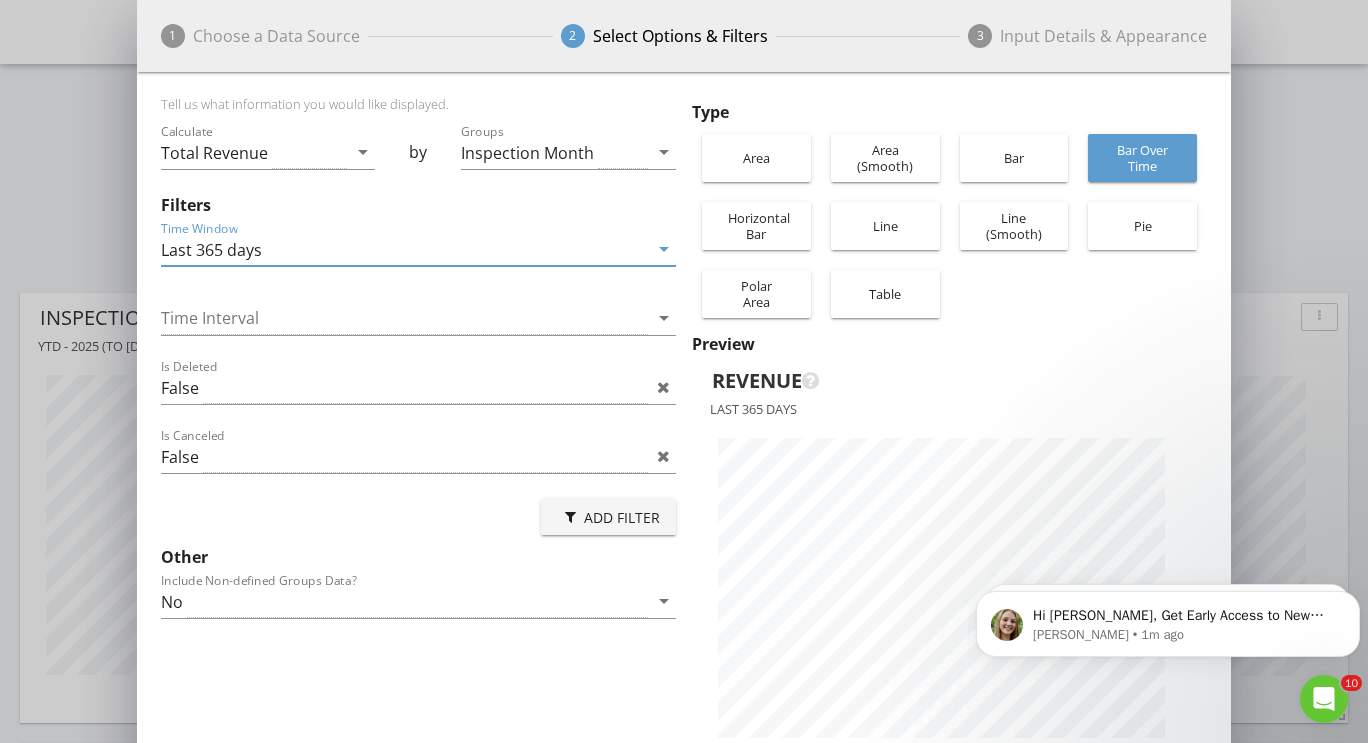 scroll, scrollTop: 999292, scrollLeft: 998905, axis: both 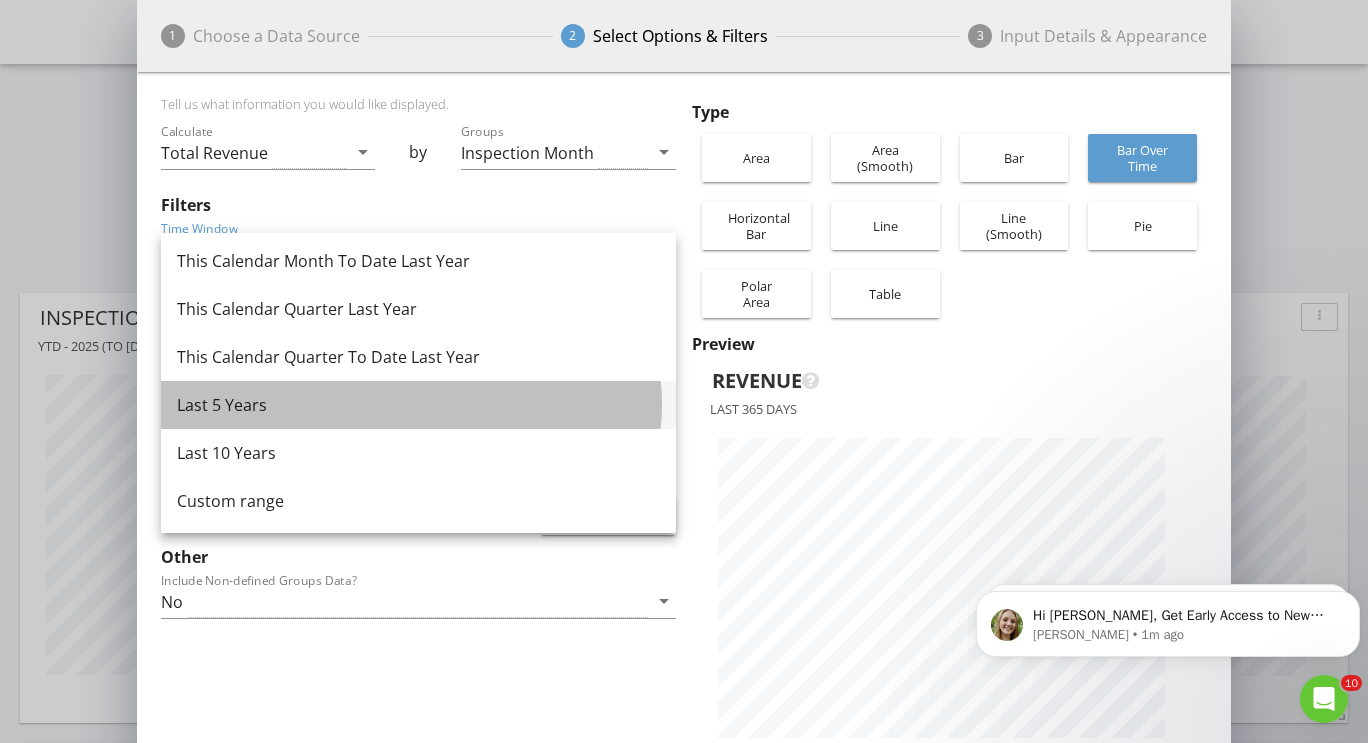 click on "Last 5 Years" at bounding box center (418, 405) 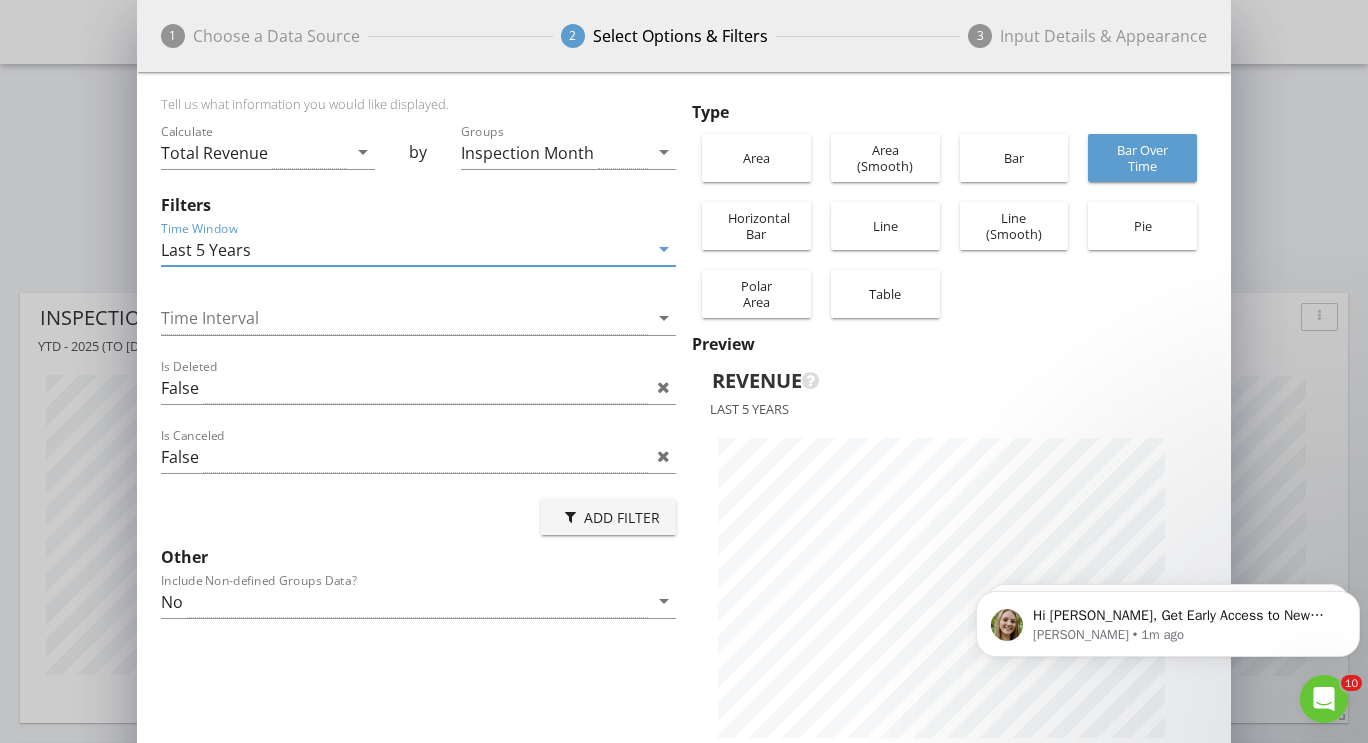 scroll, scrollTop: 999292, scrollLeft: 998905, axis: both 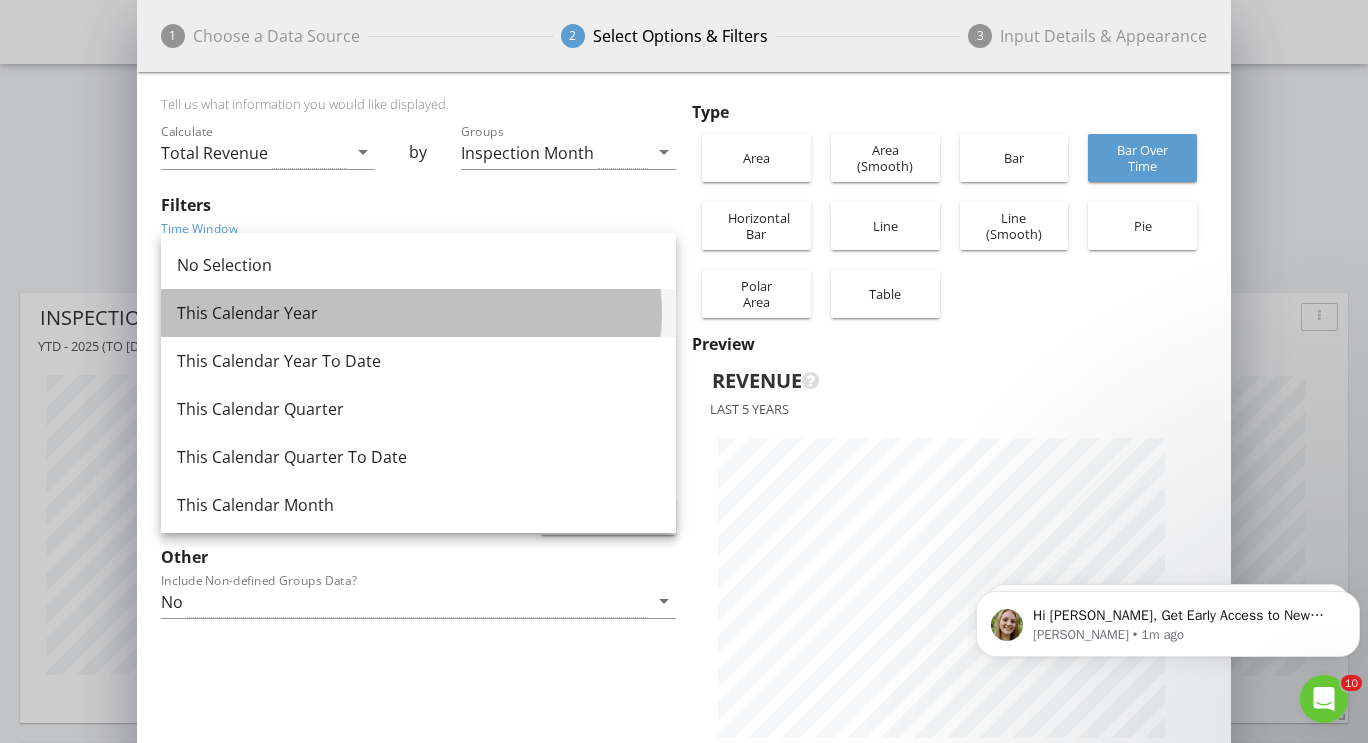 click on "This Calendar Year" at bounding box center (418, 313) 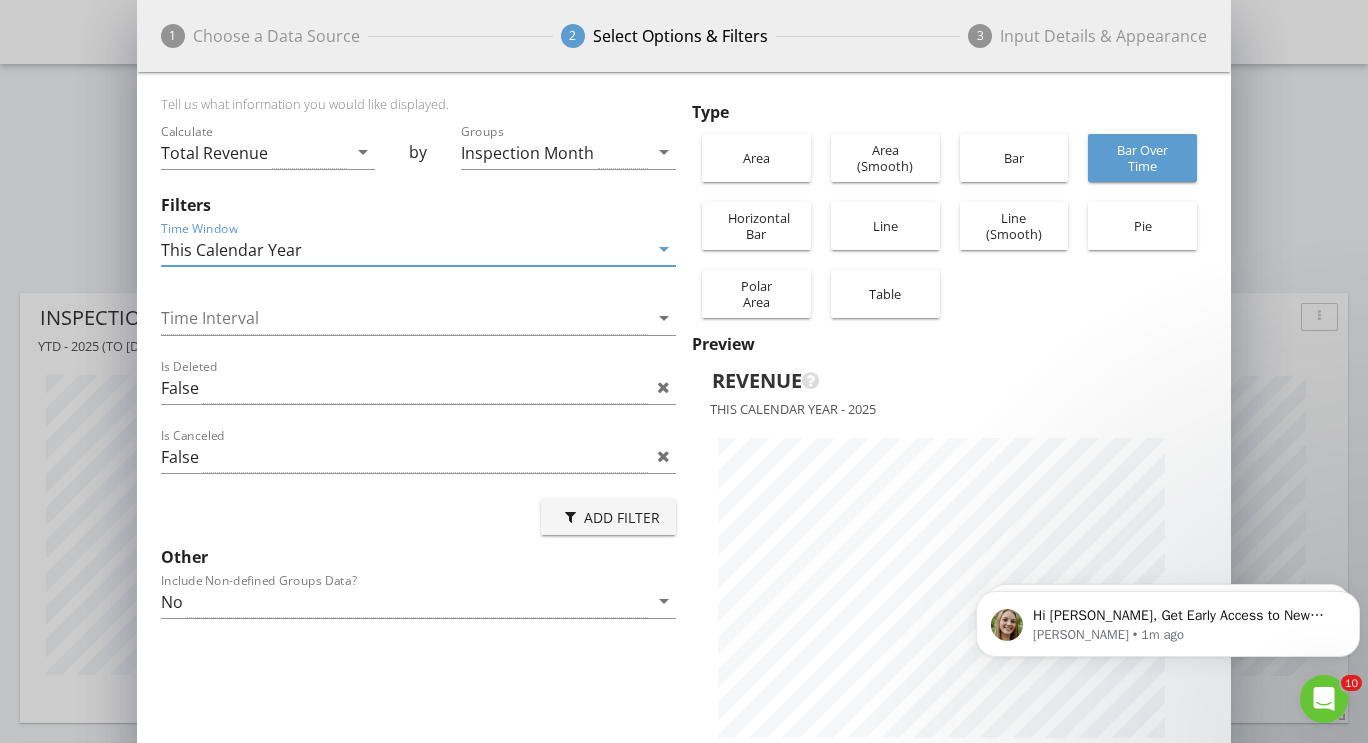 scroll, scrollTop: 999292, scrollLeft: 998905, axis: both 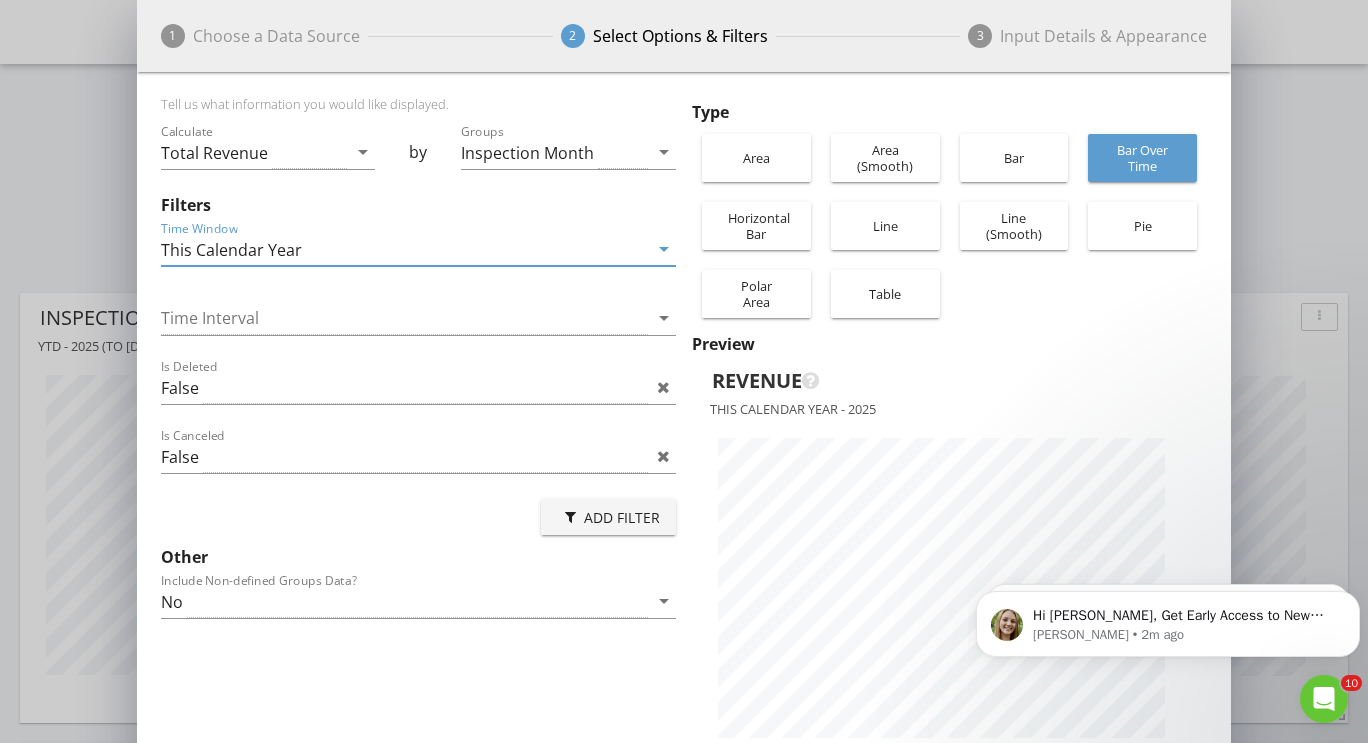 click on "arrow_drop_down" at bounding box center [664, 249] 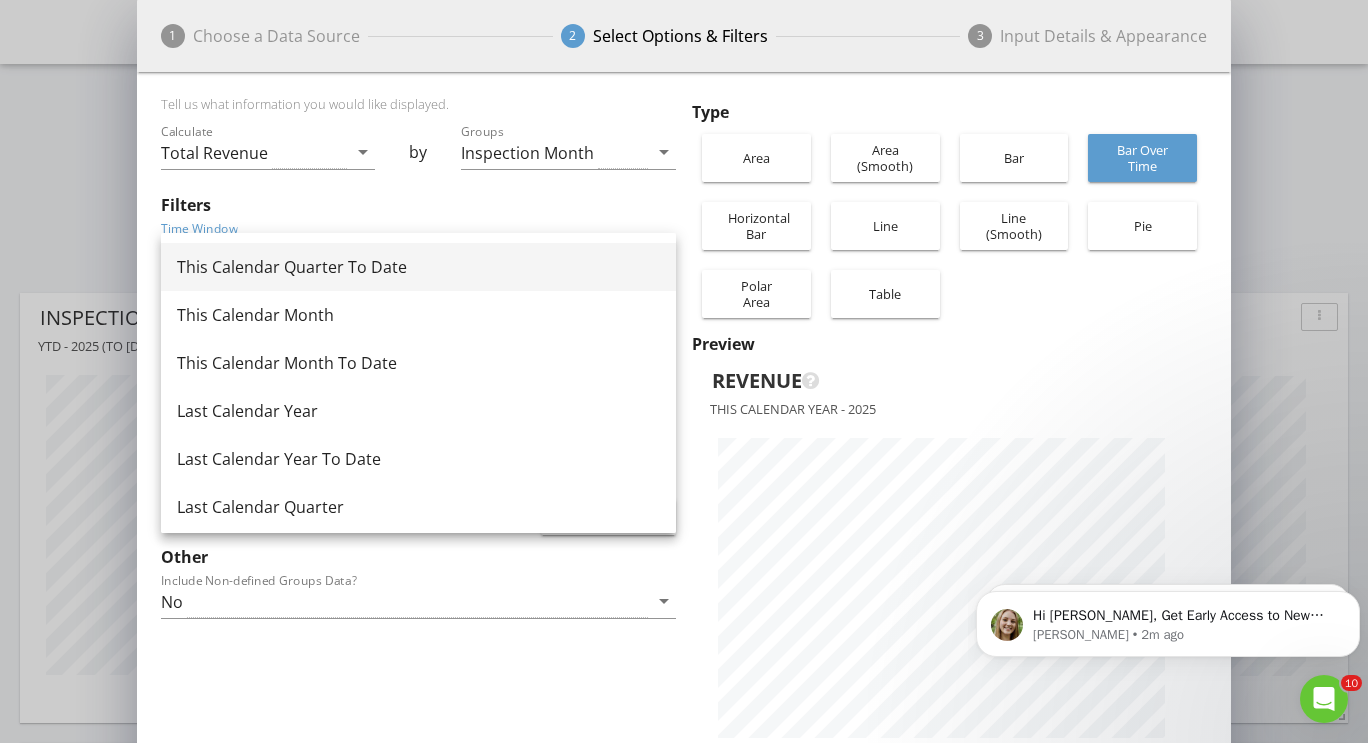 scroll, scrollTop: 191, scrollLeft: 0, axis: vertical 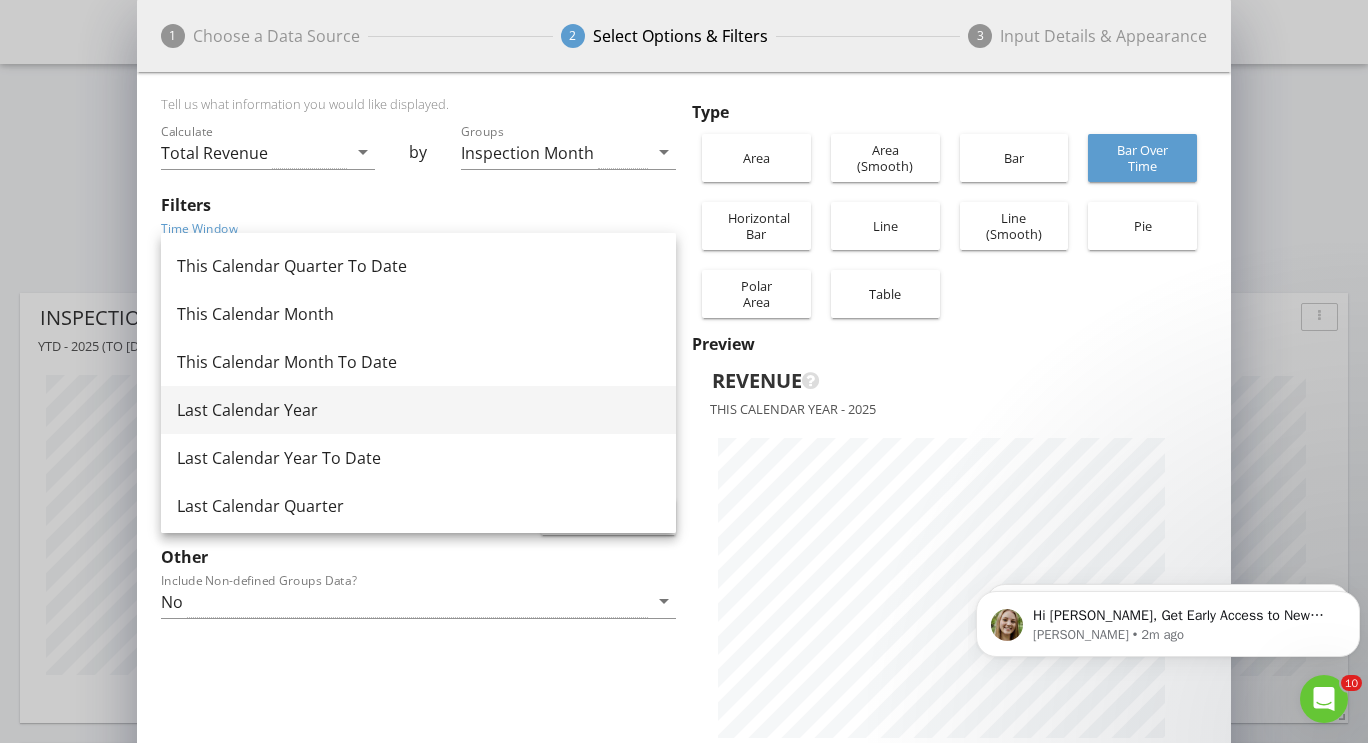 click on "Last Calendar Year" at bounding box center [418, 410] 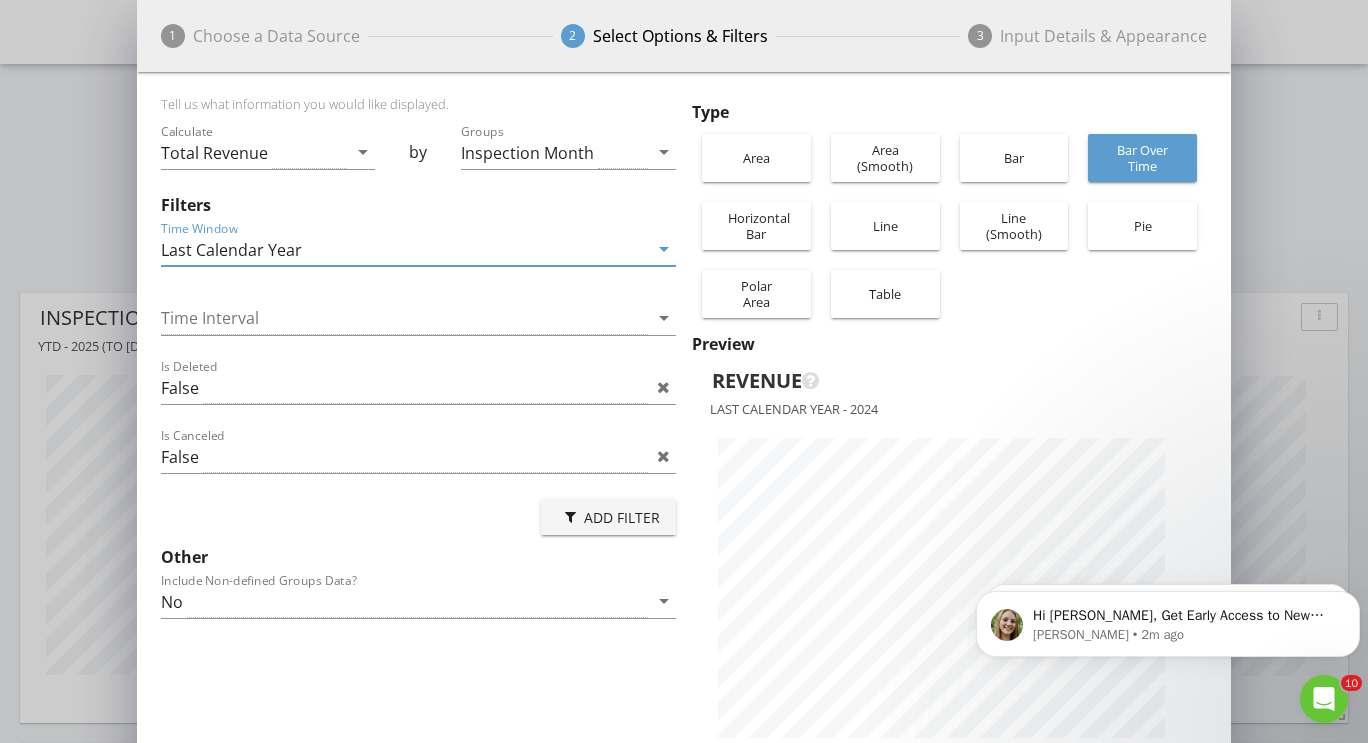 scroll, scrollTop: 999292, scrollLeft: 998905, axis: both 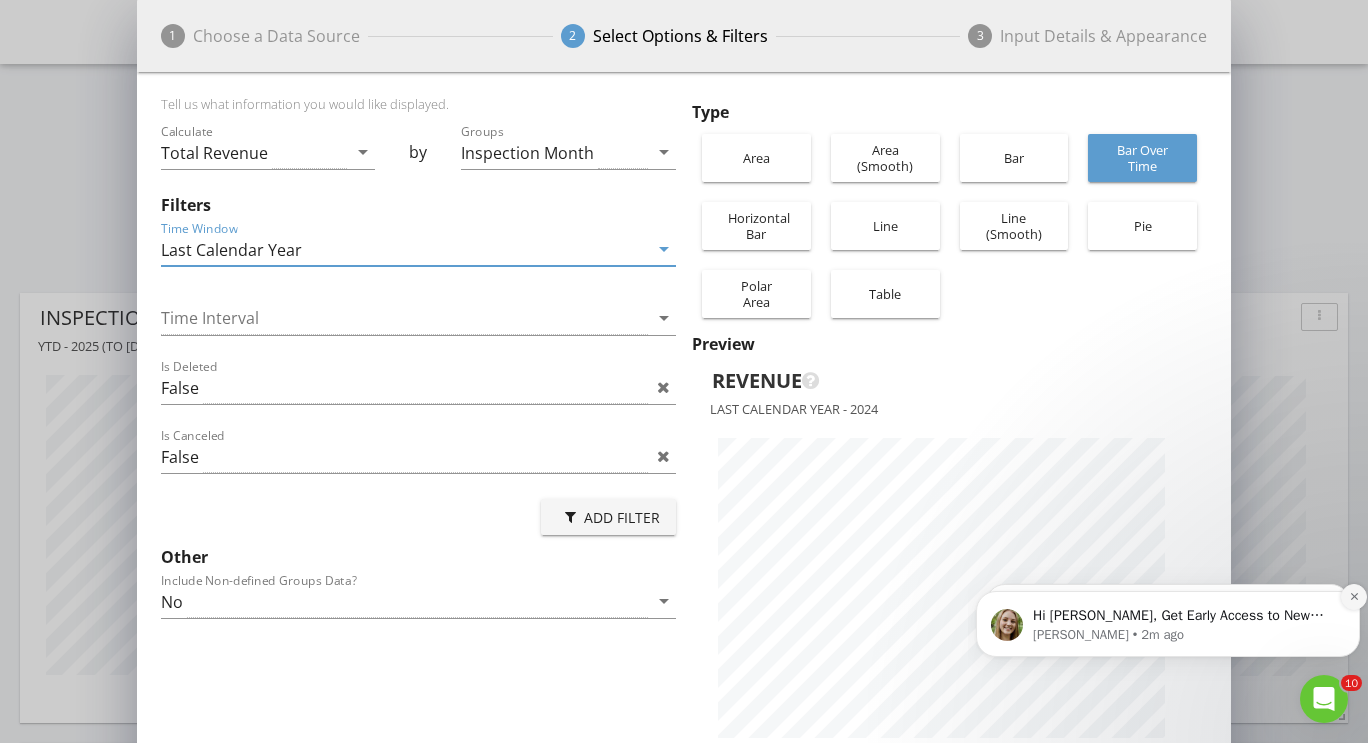 click 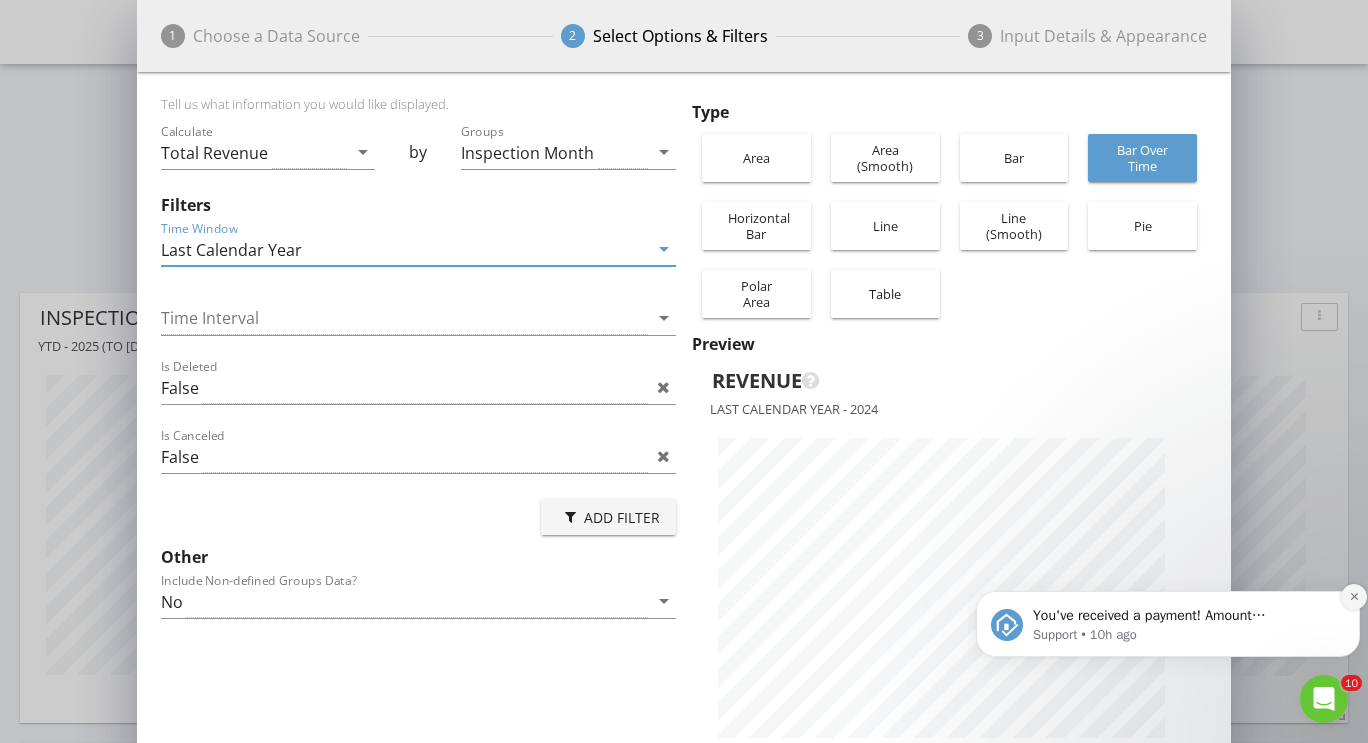 click at bounding box center (1354, 597) 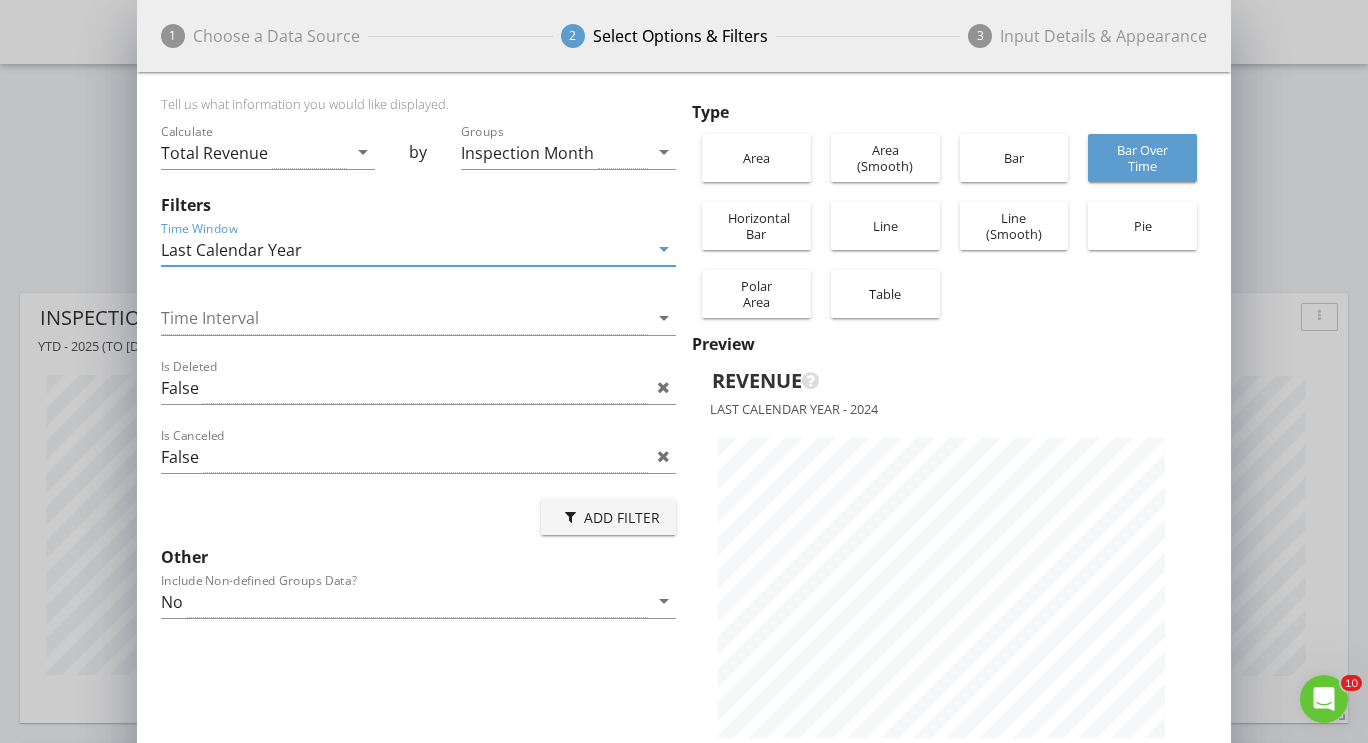 click on "arrow_drop_down" at bounding box center [664, 249] 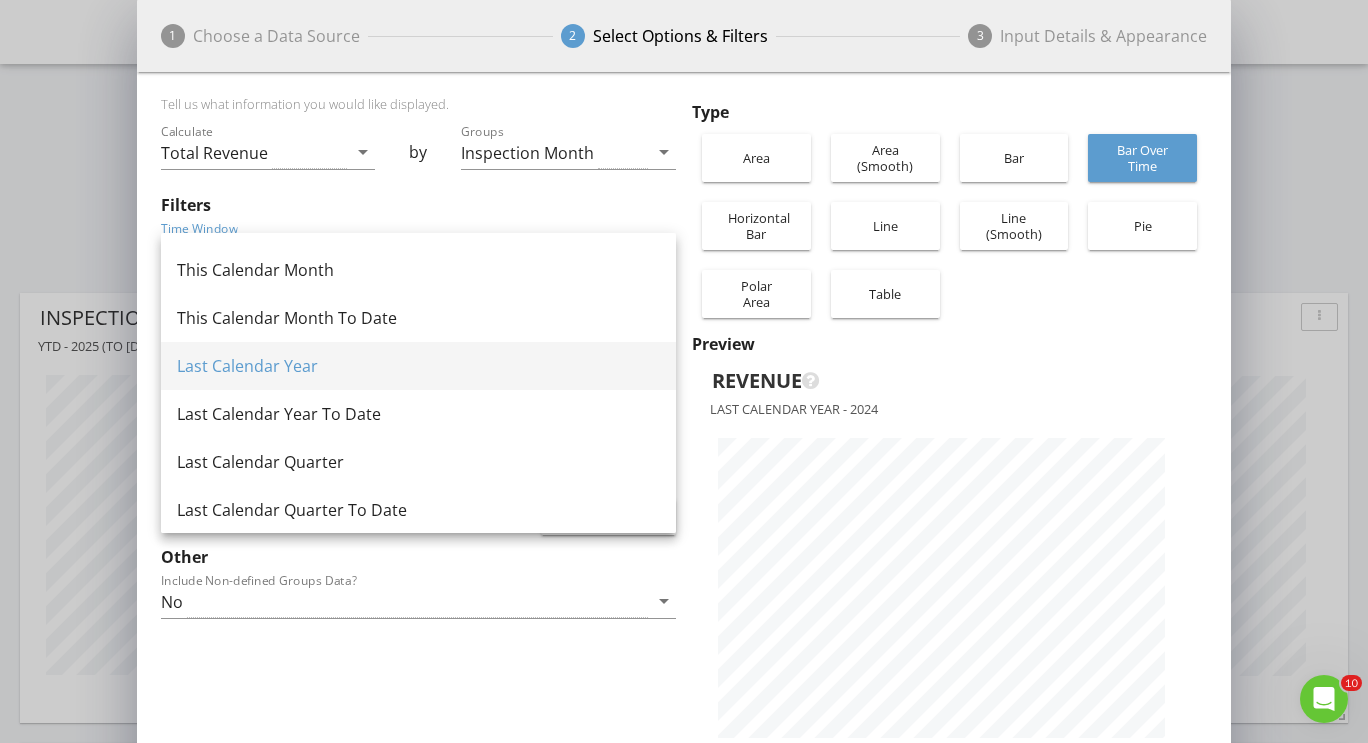 scroll, scrollTop: 0, scrollLeft: 0, axis: both 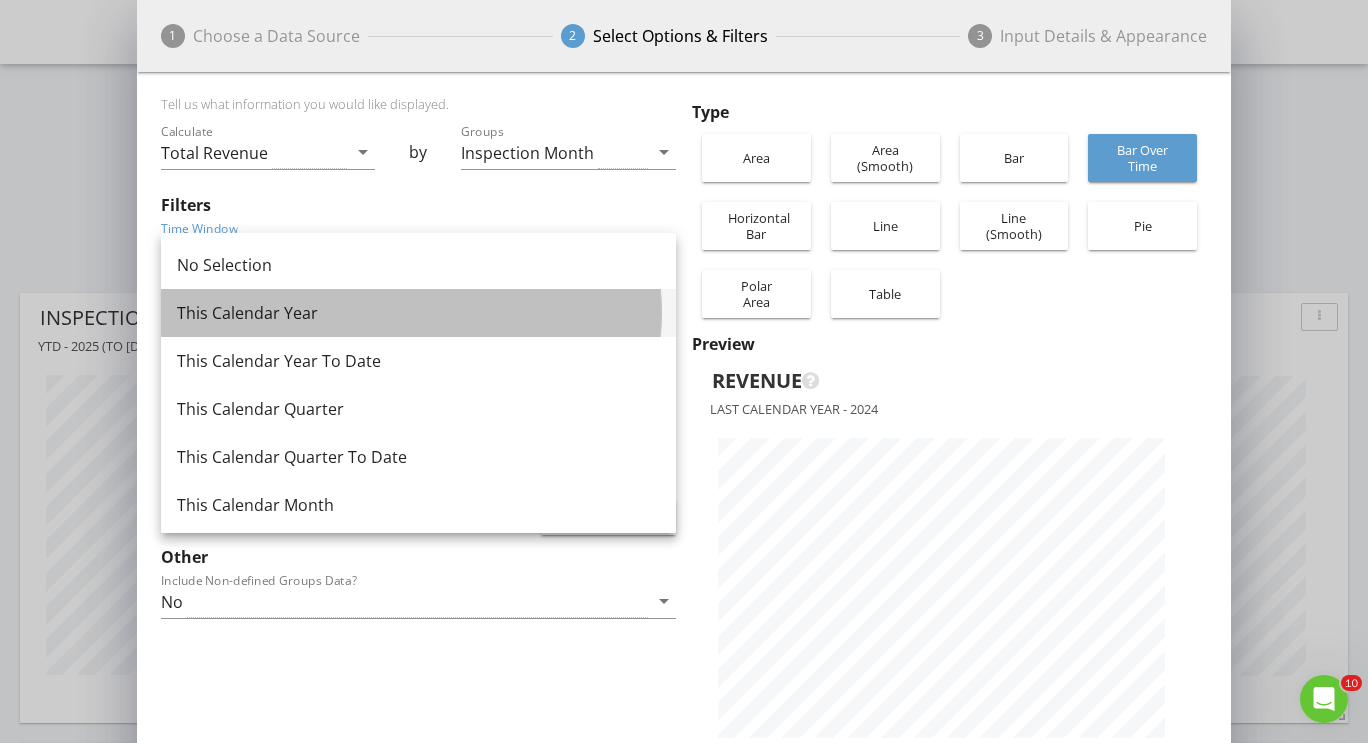 click on "This Calendar Year" at bounding box center (418, 313) 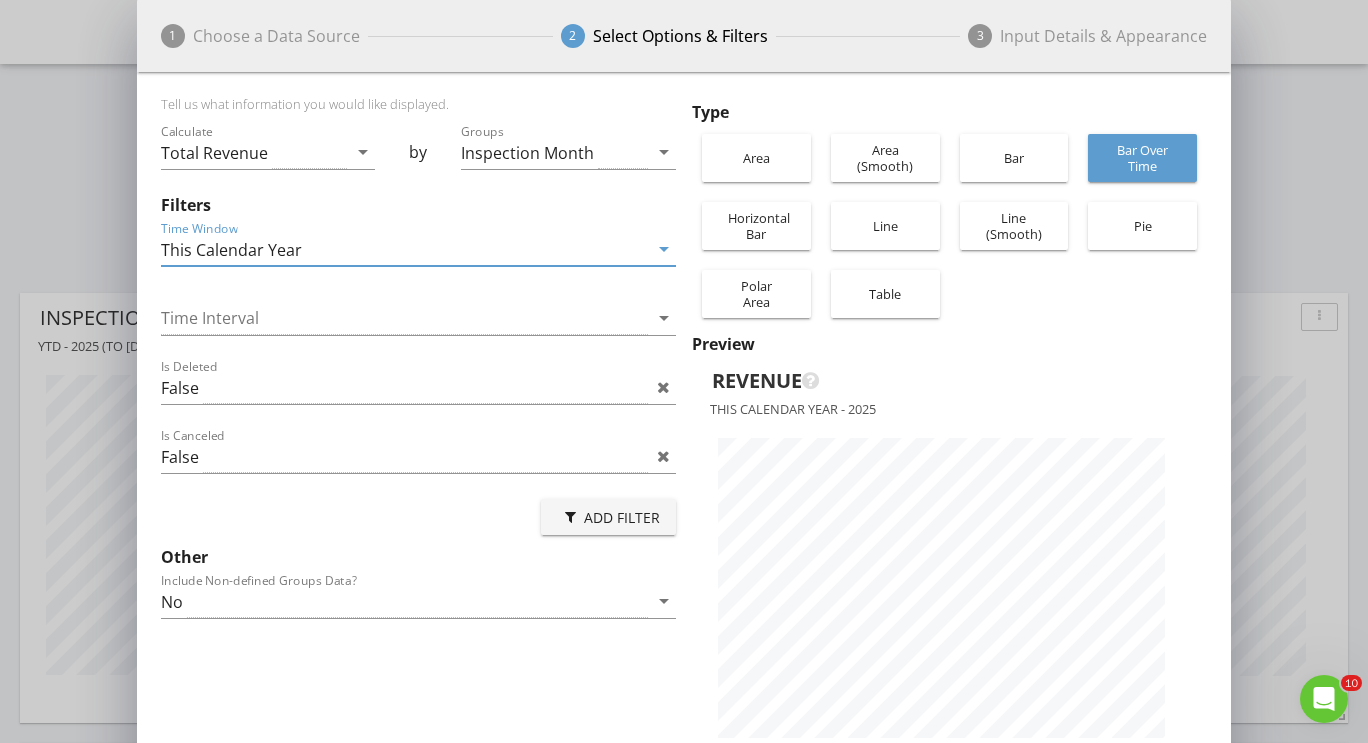 scroll, scrollTop: 999292, scrollLeft: 998905, axis: both 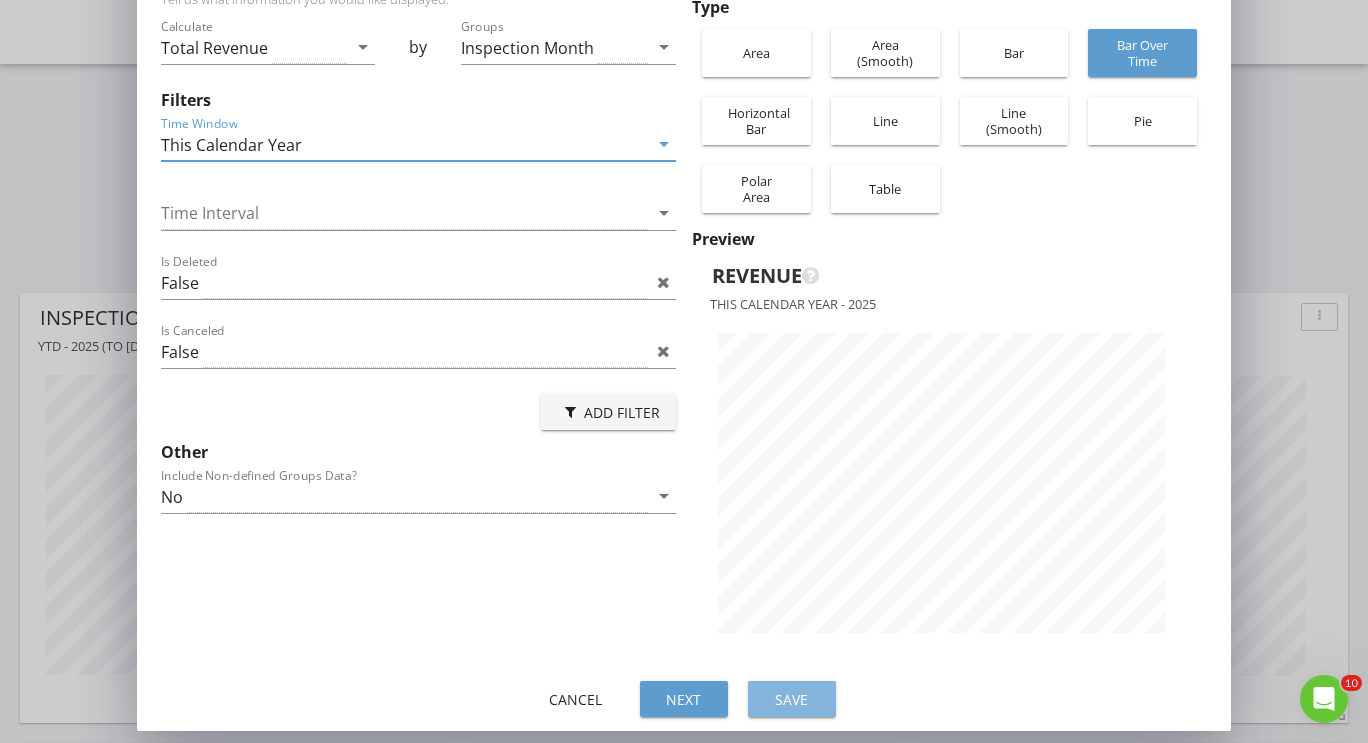 click on "Save" at bounding box center (792, 699) 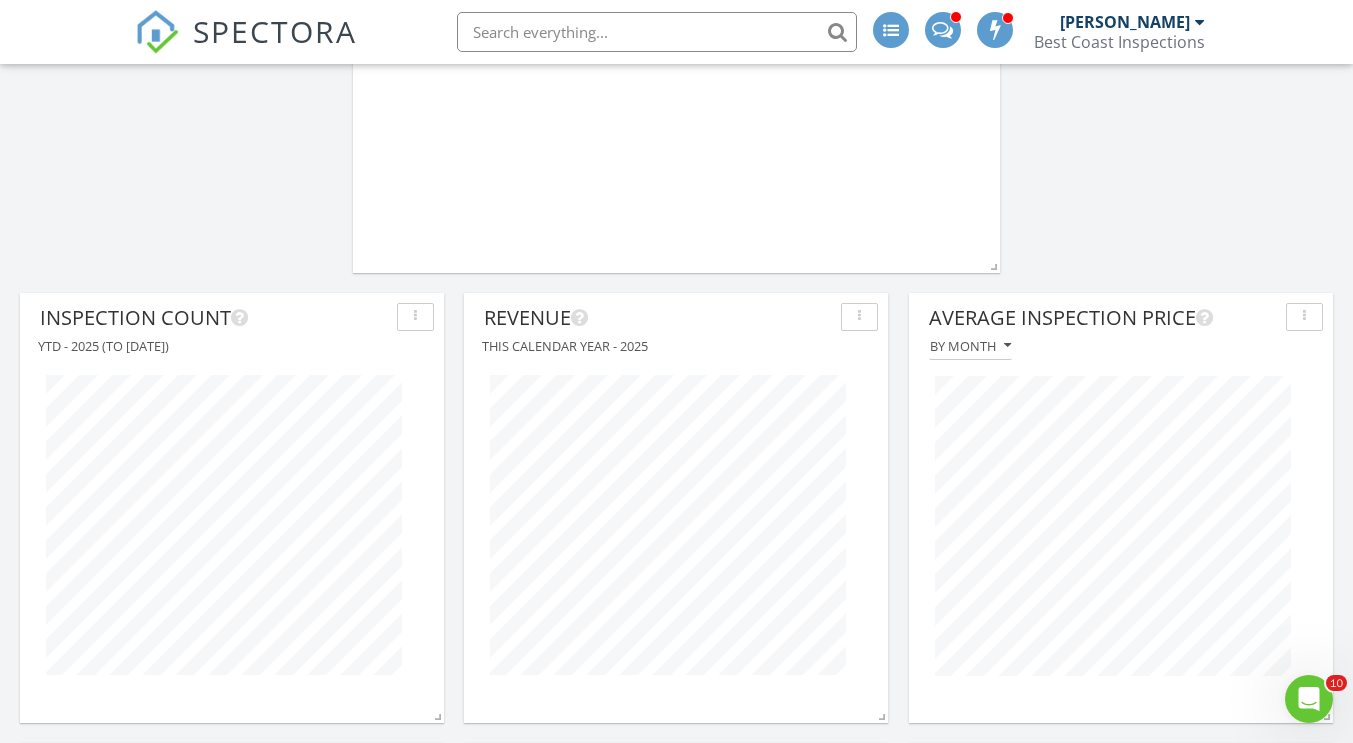 scroll, scrollTop: 1851, scrollLeft: 1384, axis: both 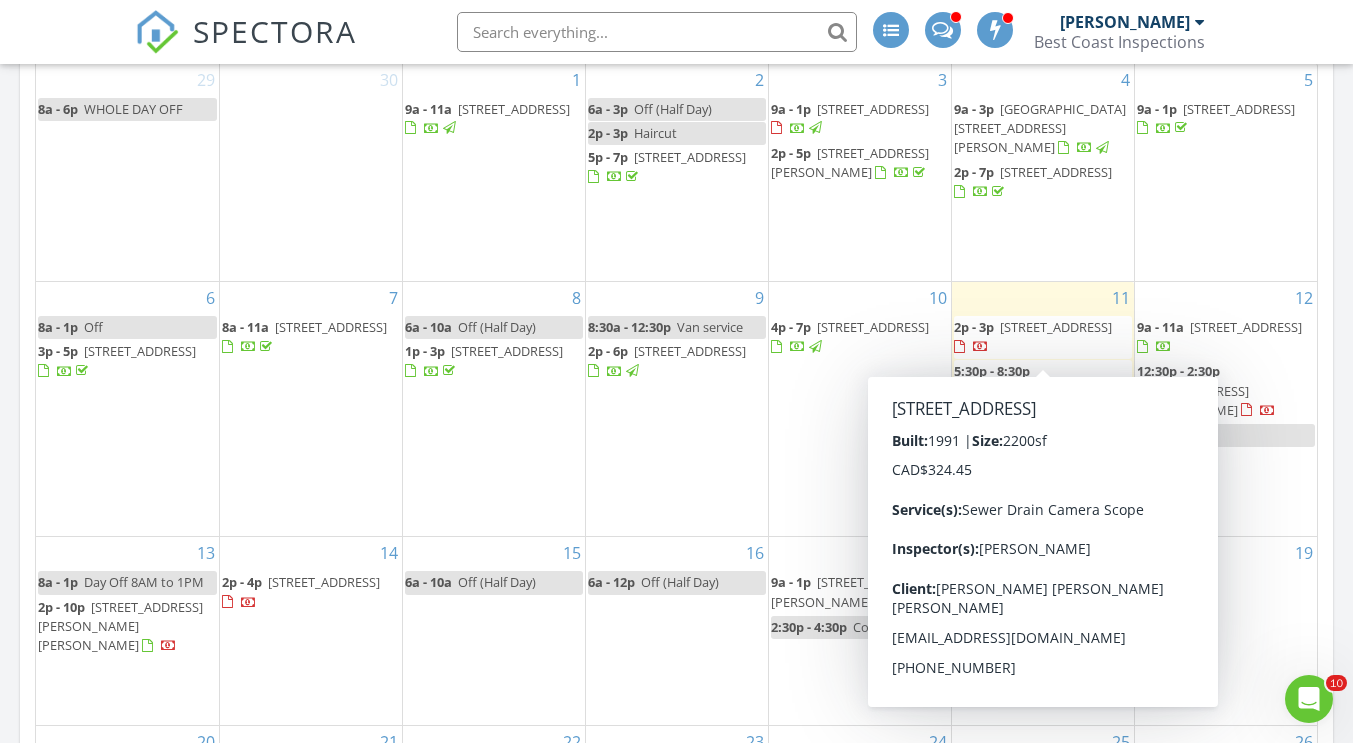 click on "32350 Bear Crescent, Mission V2V 5V4" at bounding box center (1056, 327) 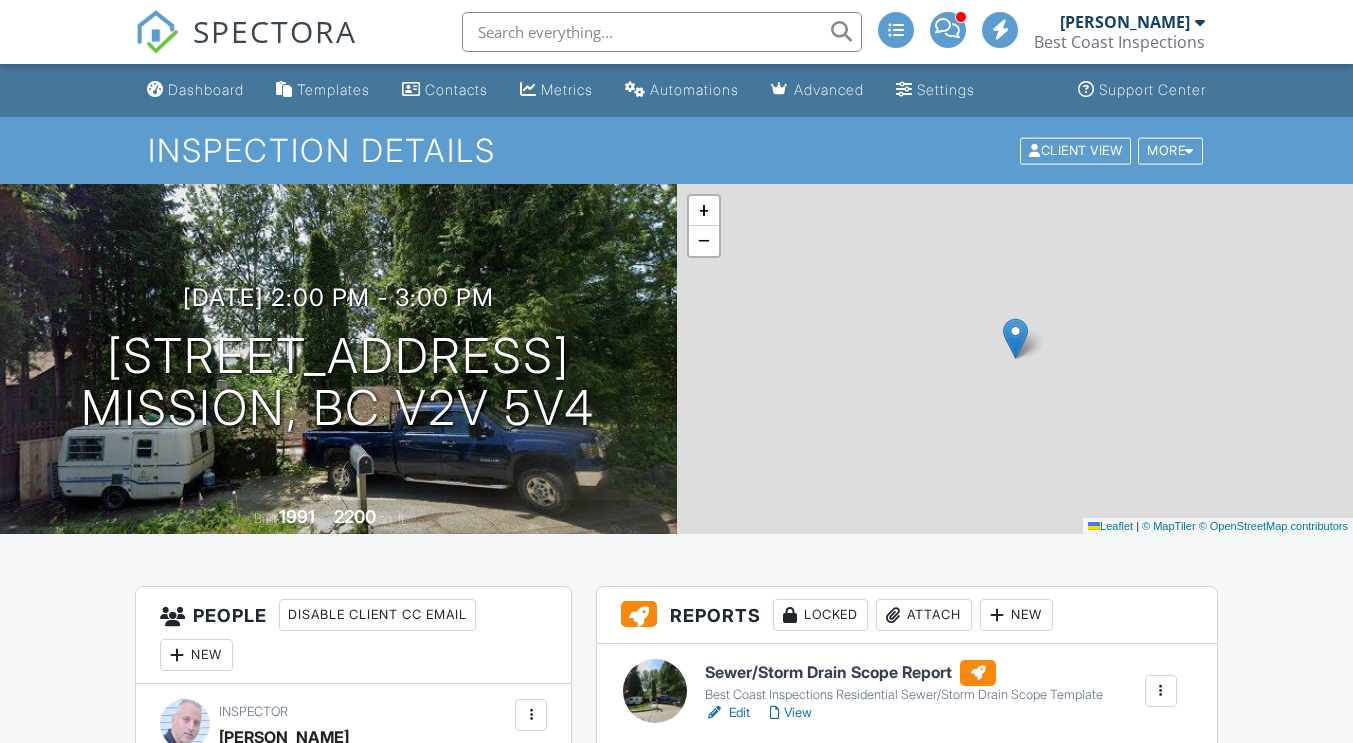 scroll, scrollTop: 0, scrollLeft: 0, axis: both 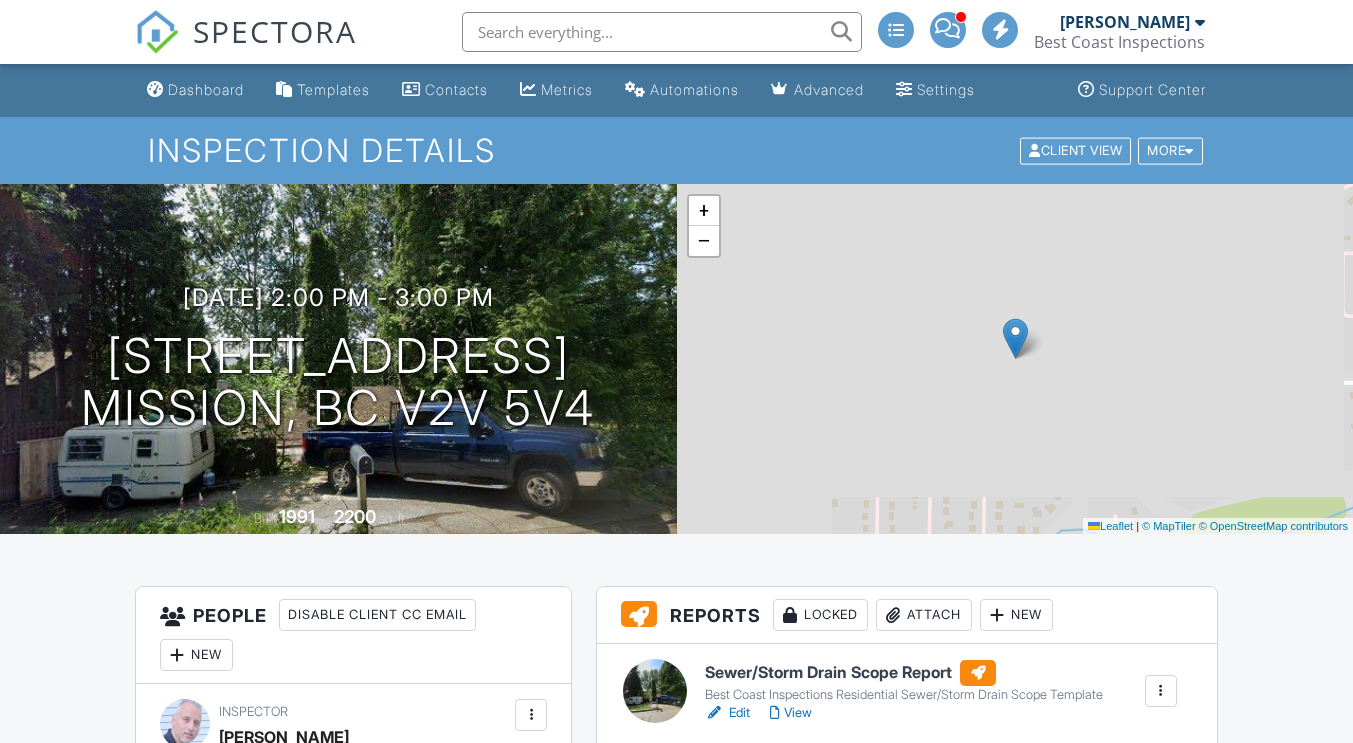 click at bounding box center [662, 32] 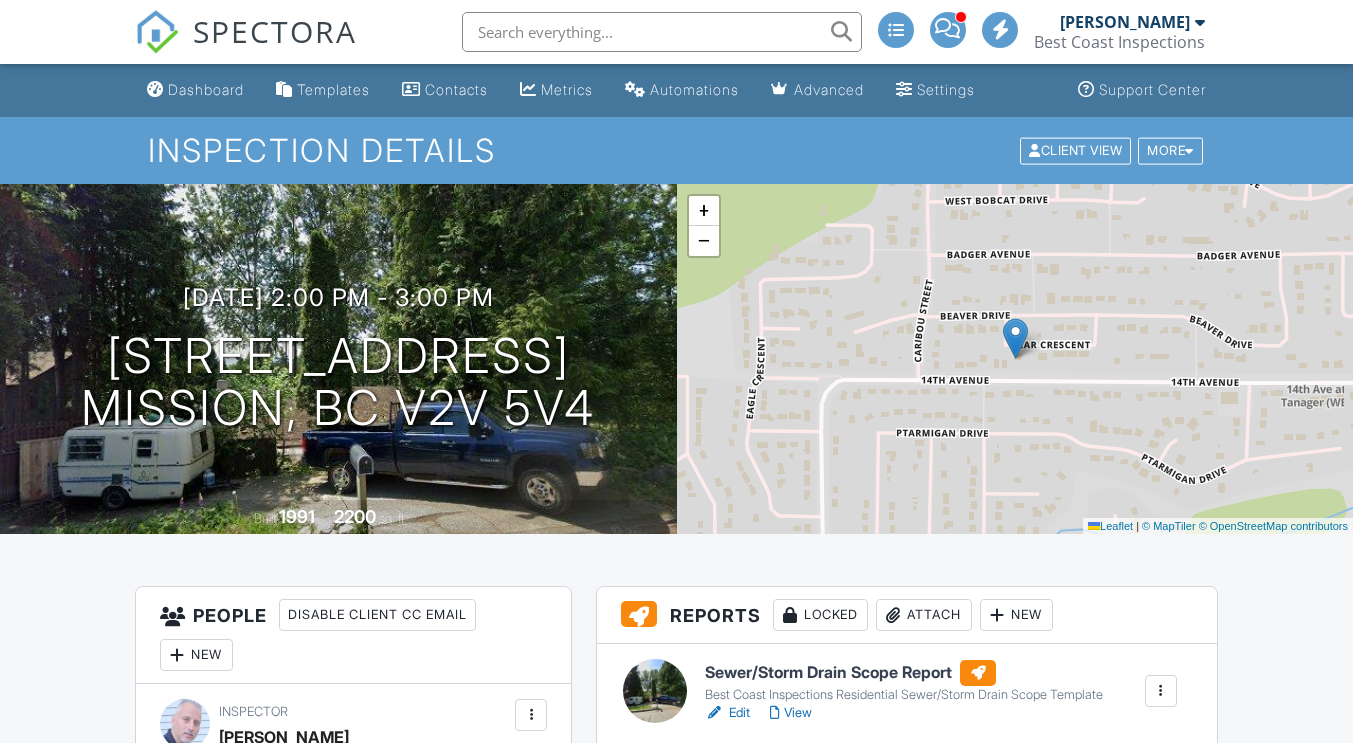 scroll, scrollTop: 0, scrollLeft: 0, axis: both 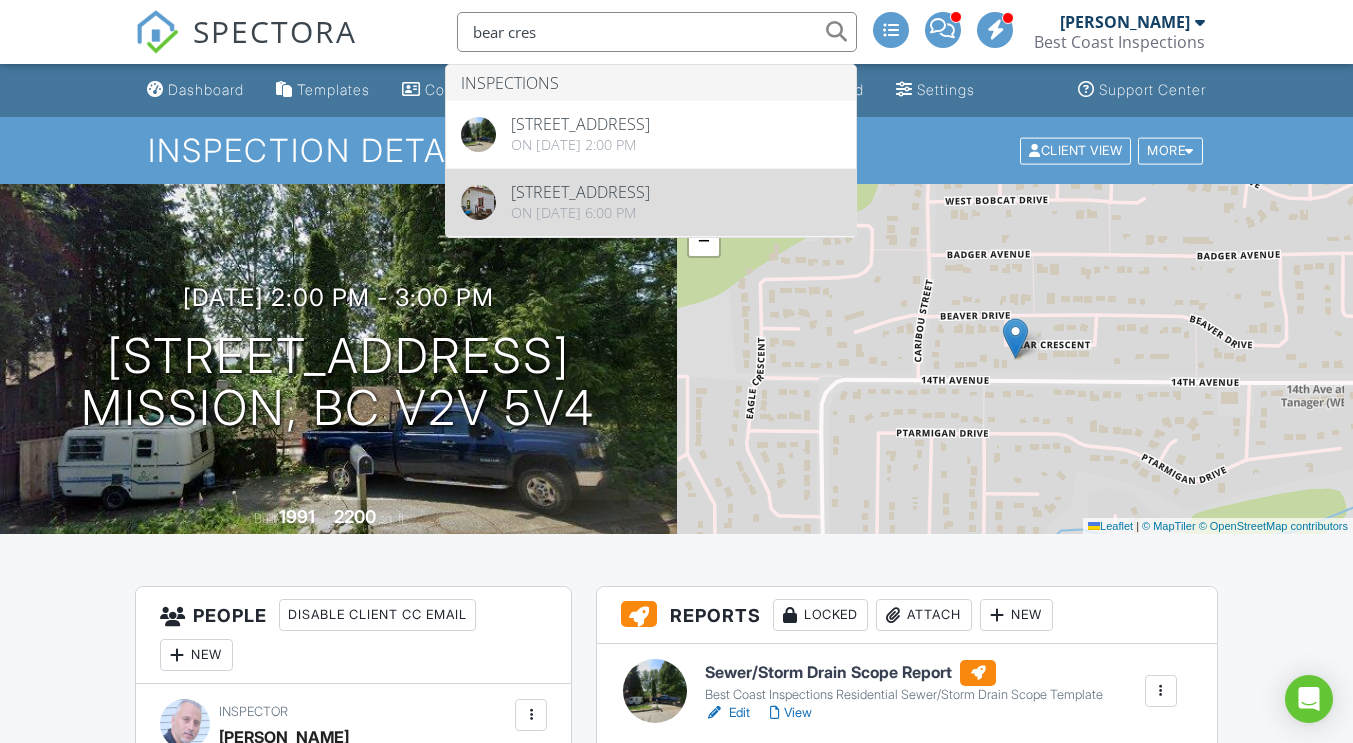 type on "bear cres" 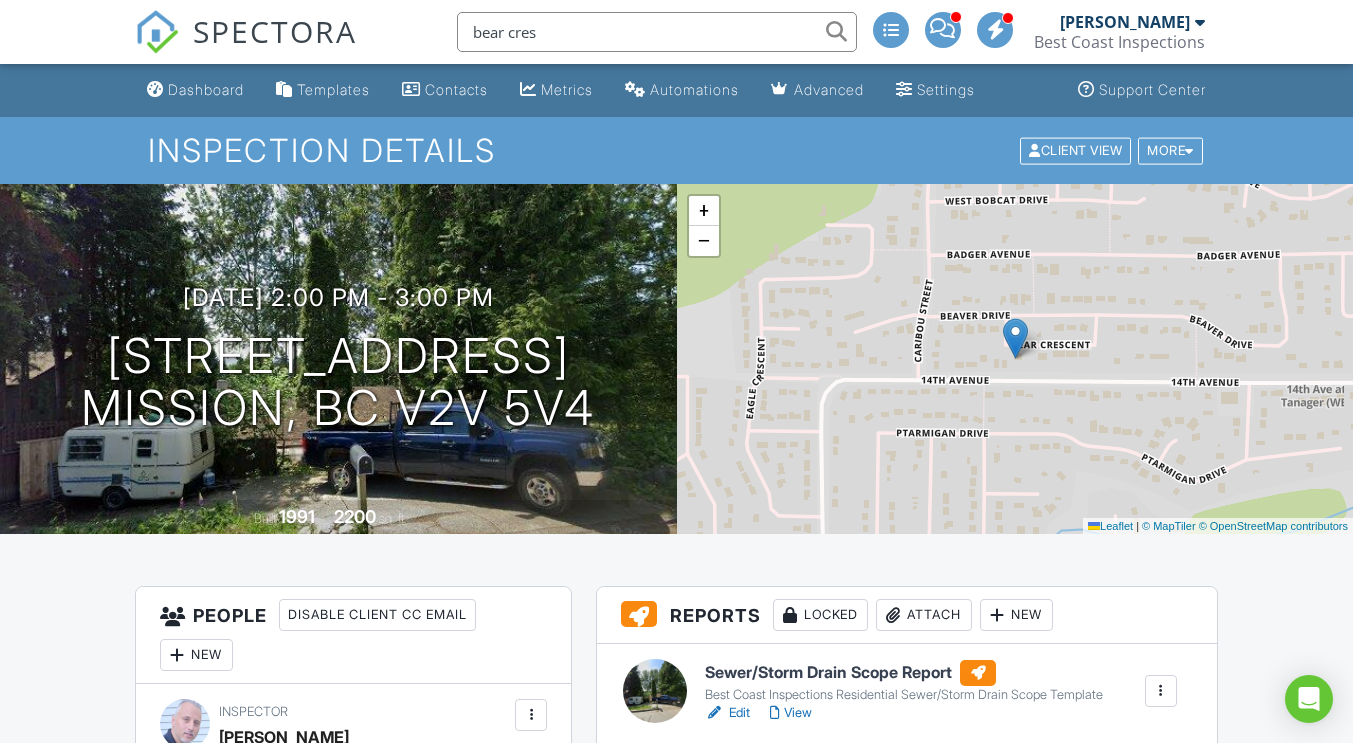 type 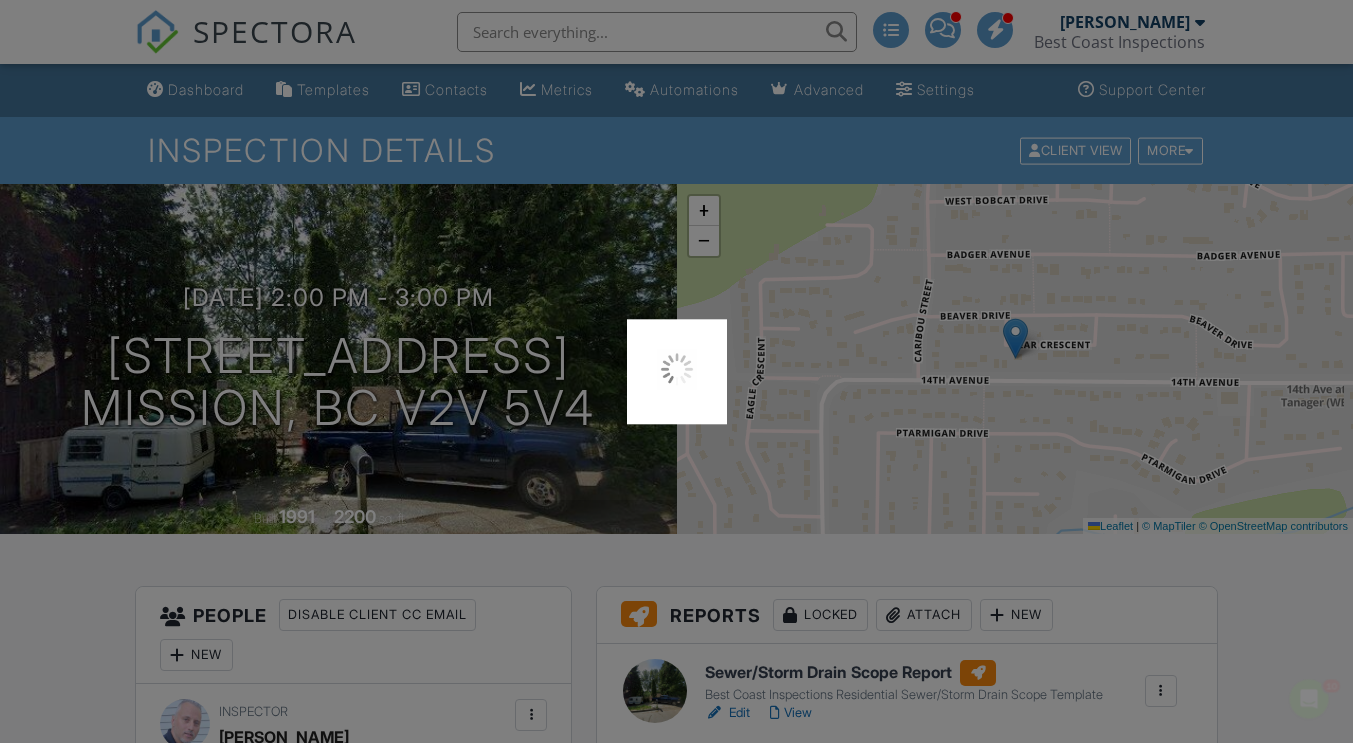 scroll, scrollTop: 0, scrollLeft: 0, axis: both 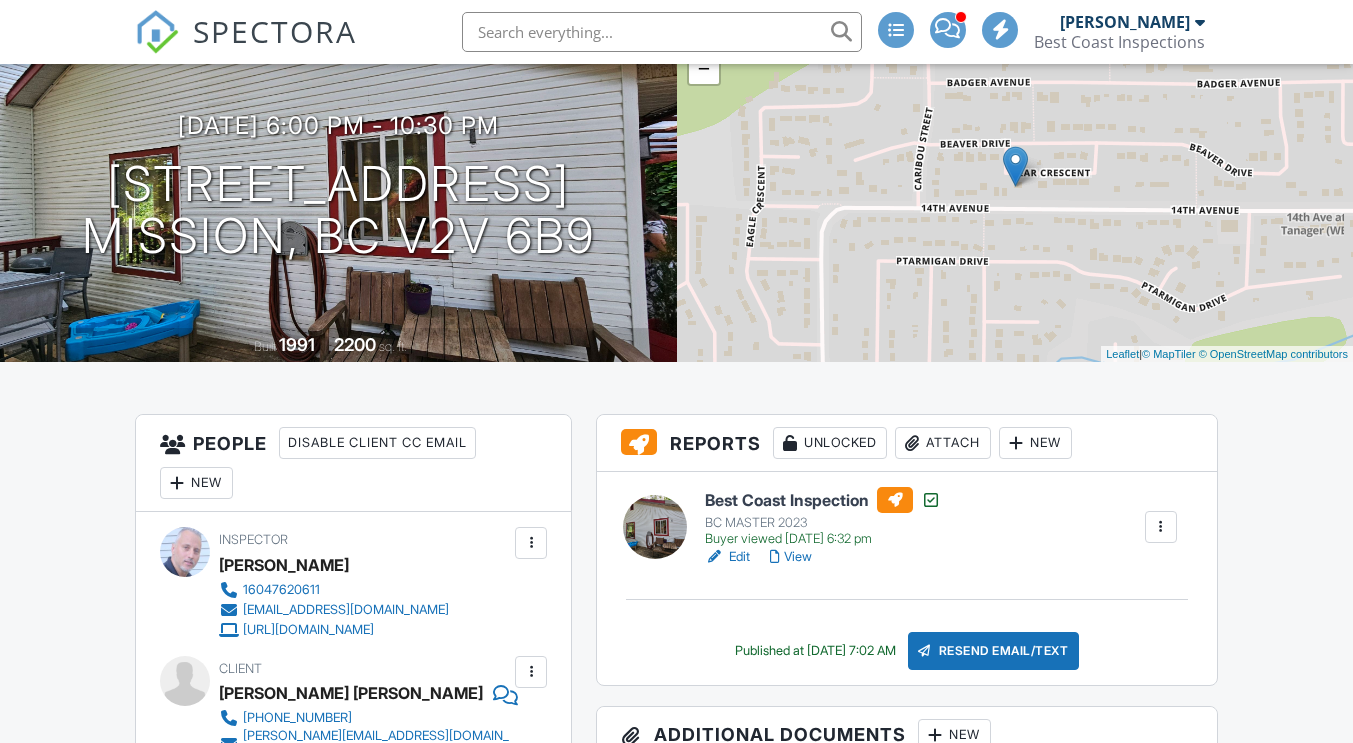 click on "View" at bounding box center (791, 557) 